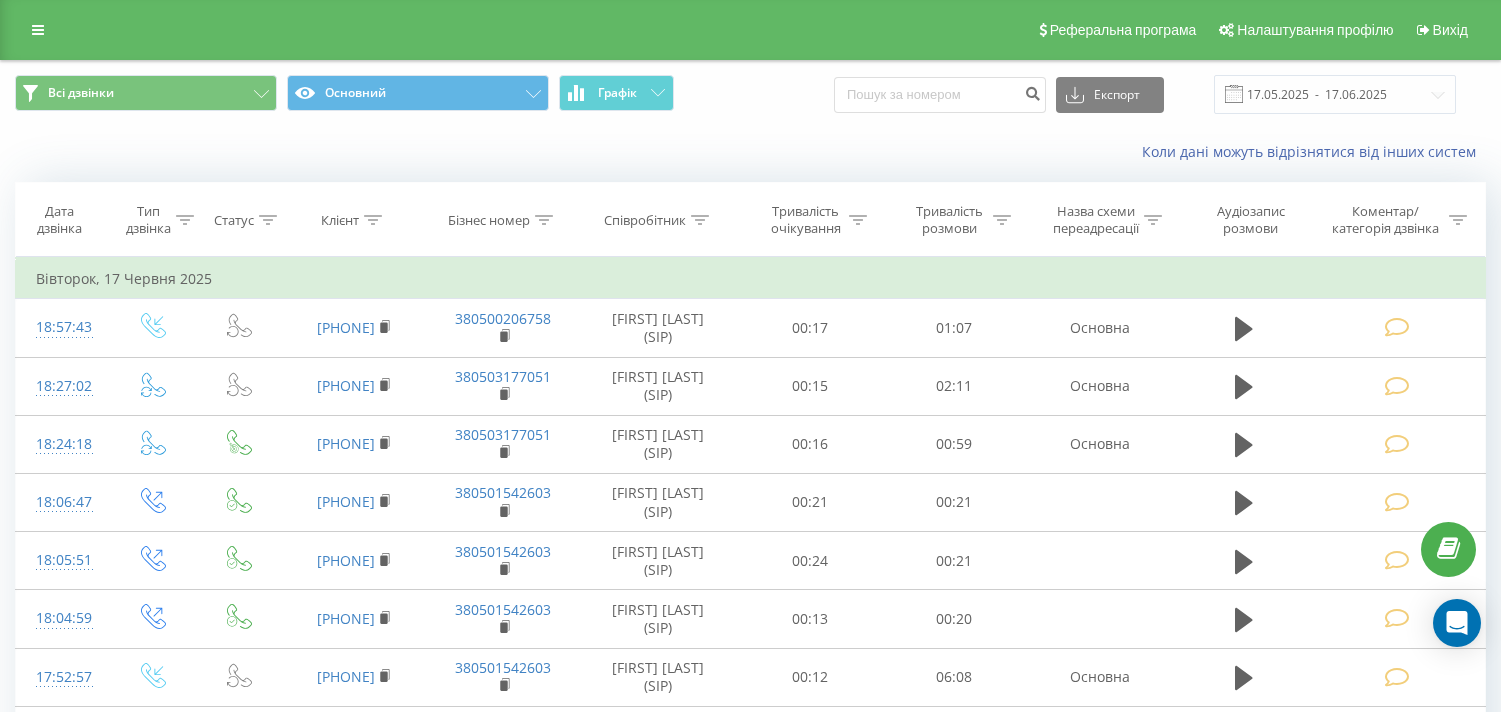 scroll, scrollTop: 0, scrollLeft: 0, axis: both 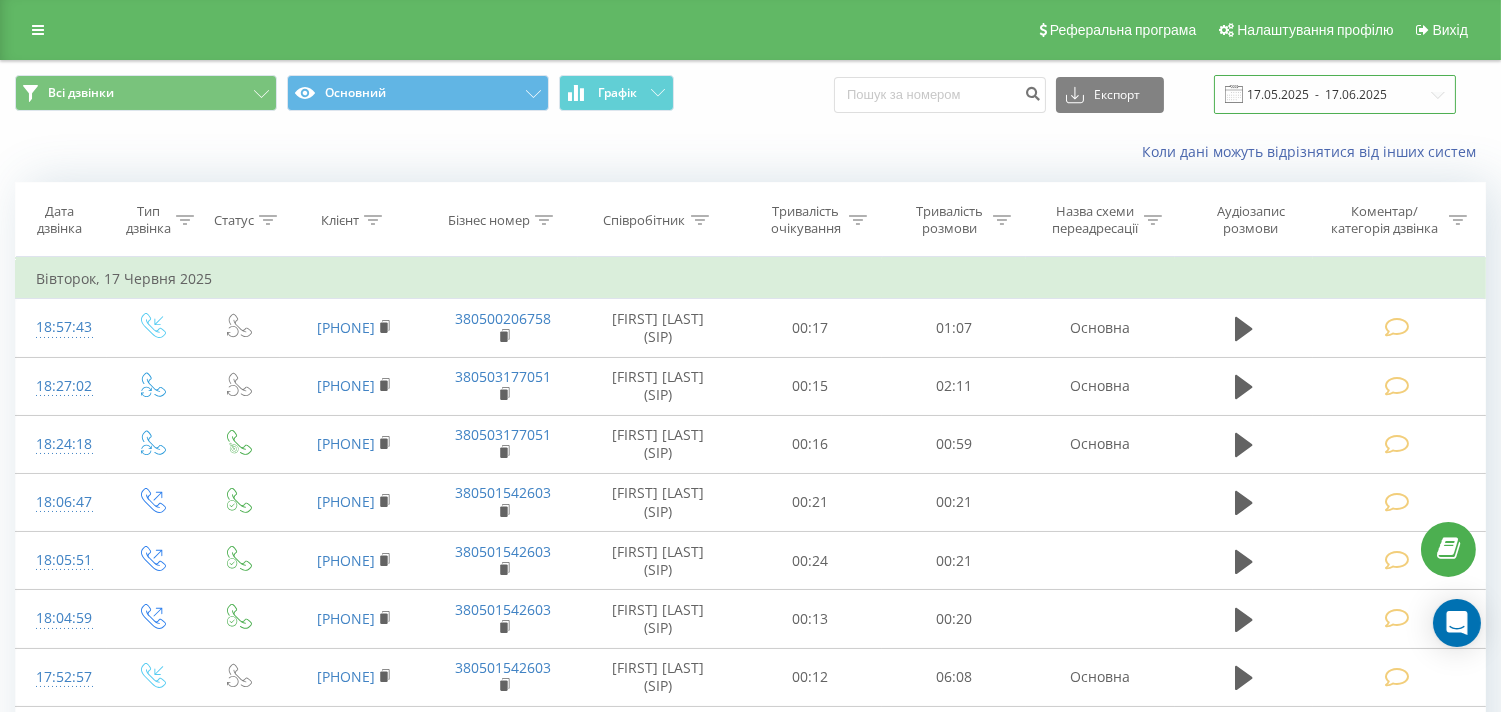 click on "17.05.2025  -  17.06.2025" at bounding box center [1335, 94] 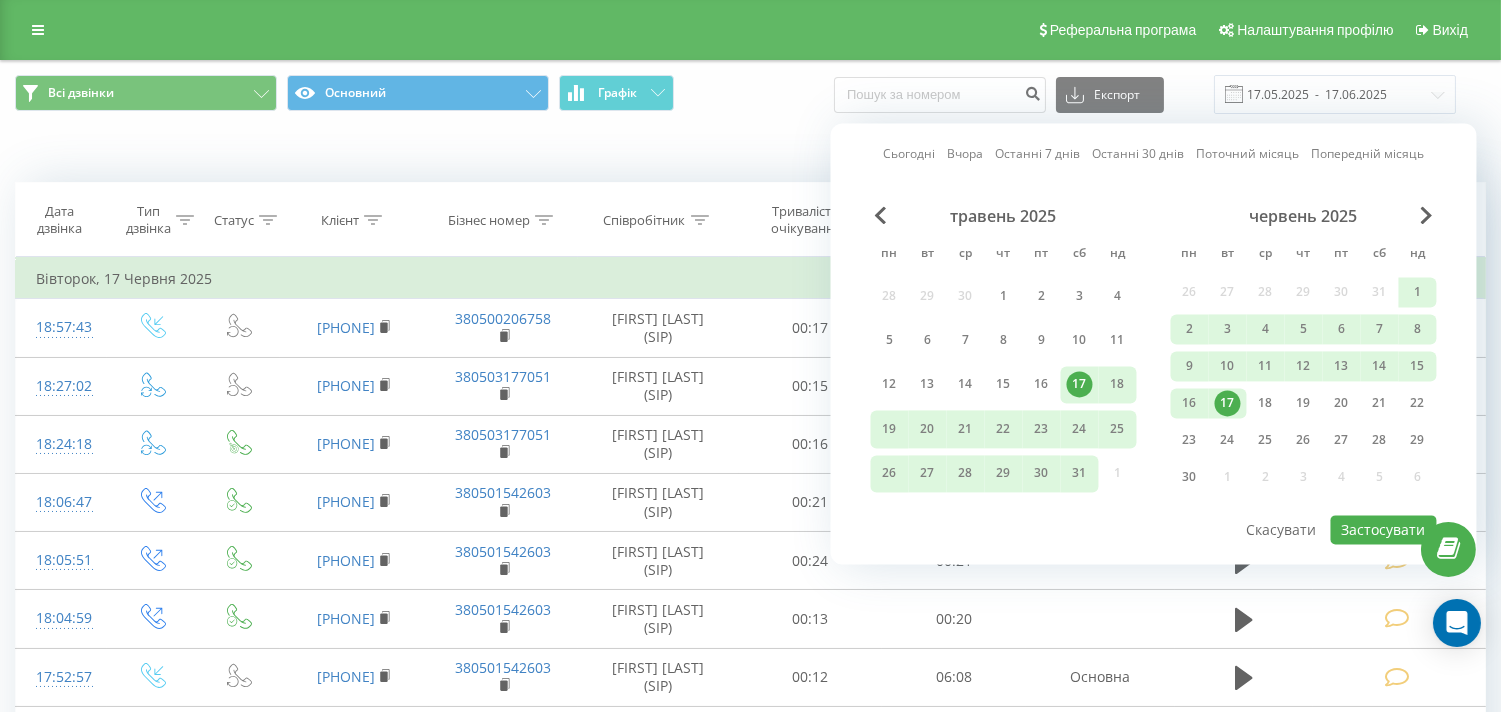 click on "Сьогодні" at bounding box center [909, 154] 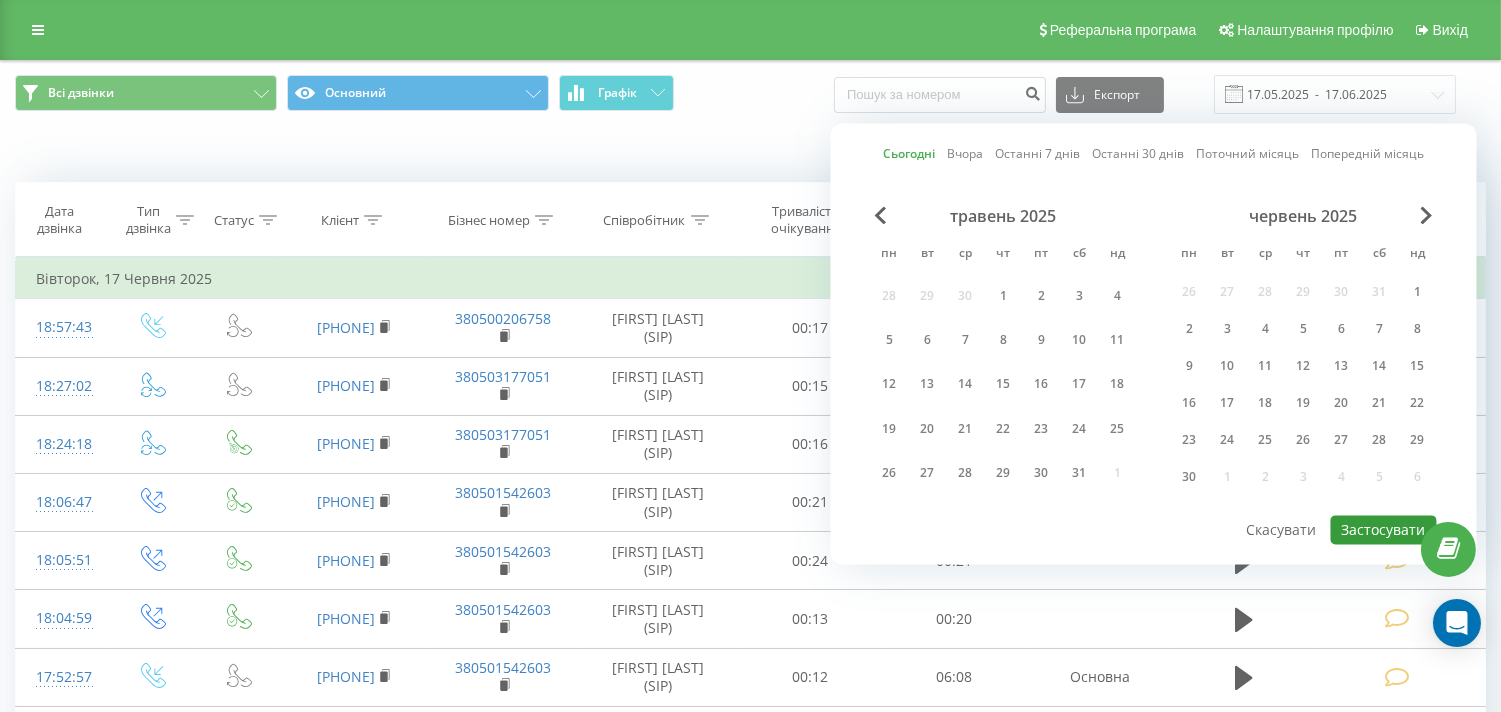 click on "Застосувати" at bounding box center (1384, 529) 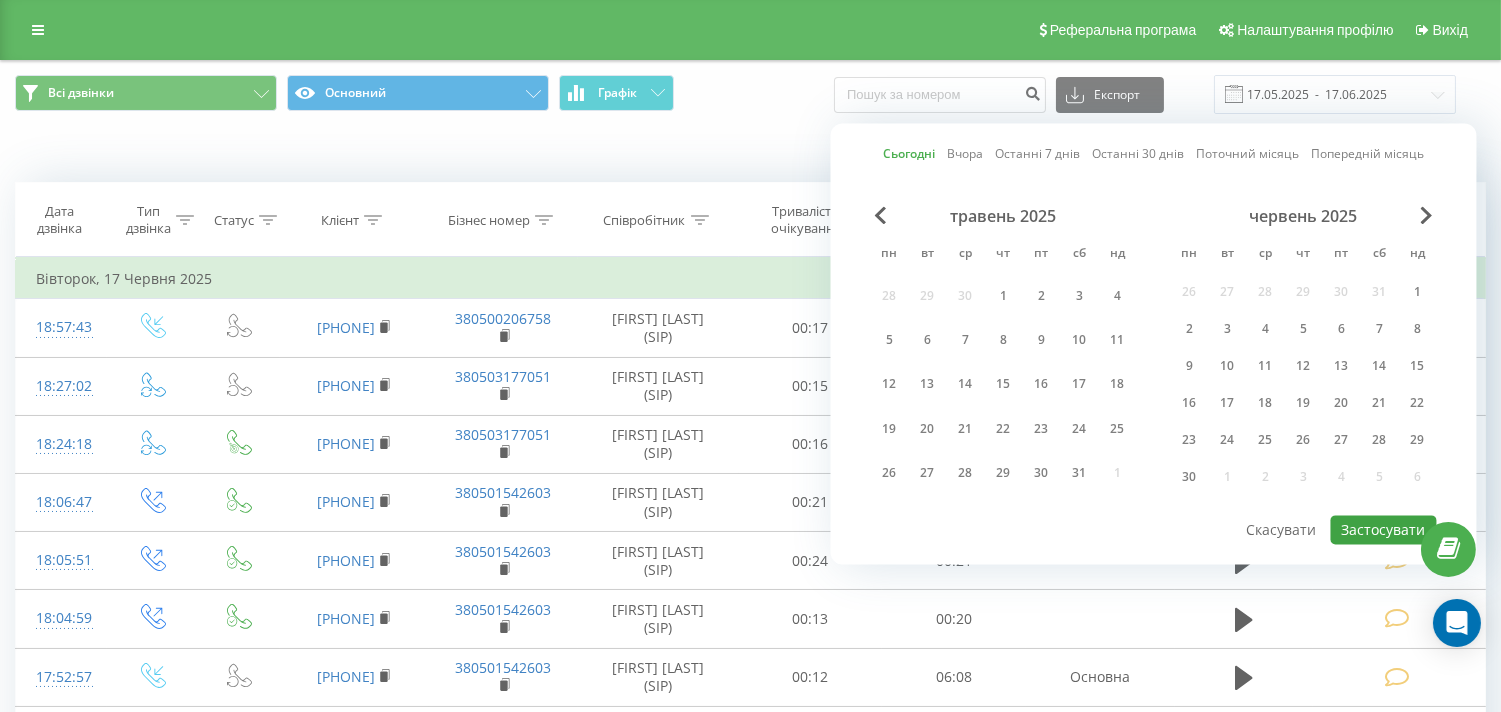 type on "04.08.2025  -  04.08.2025" 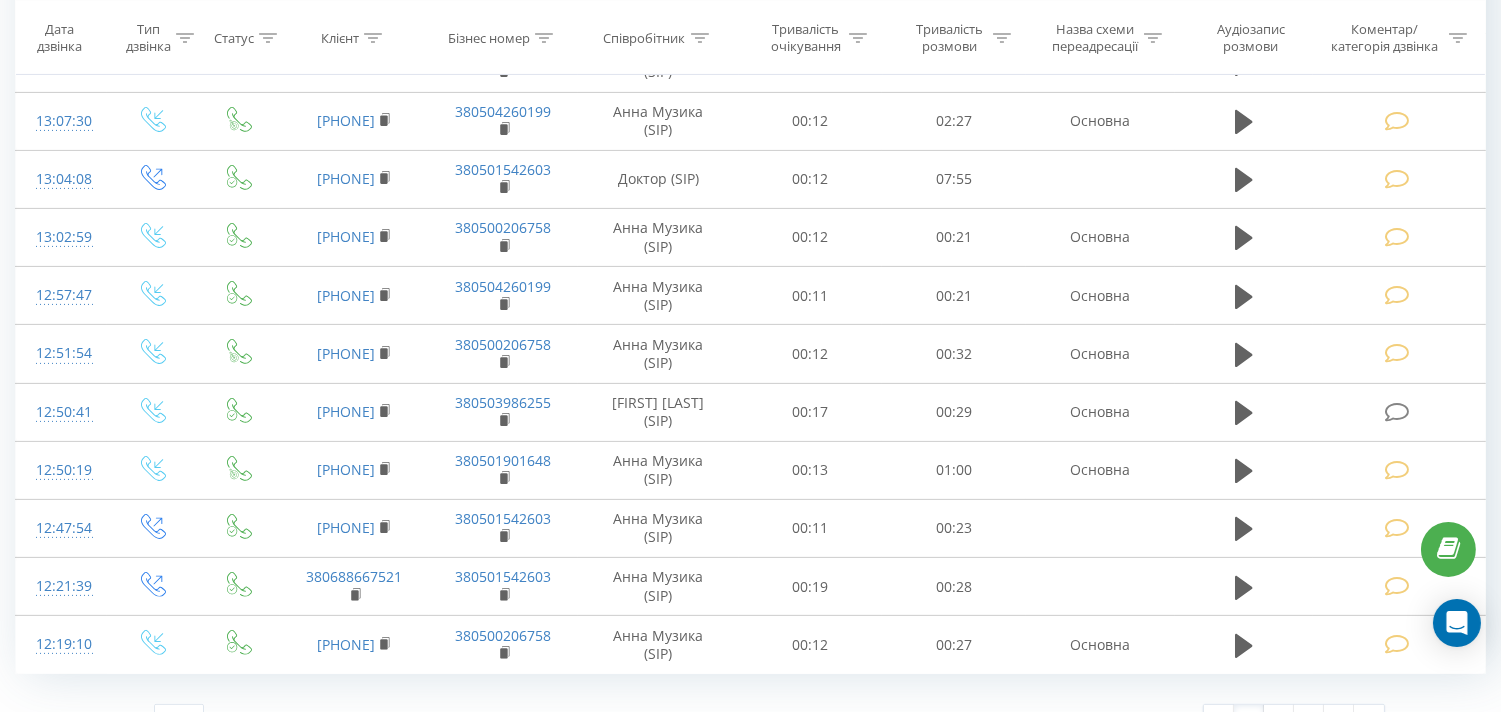 scroll, scrollTop: 1180, scrollLeft: 0, axis: vertical 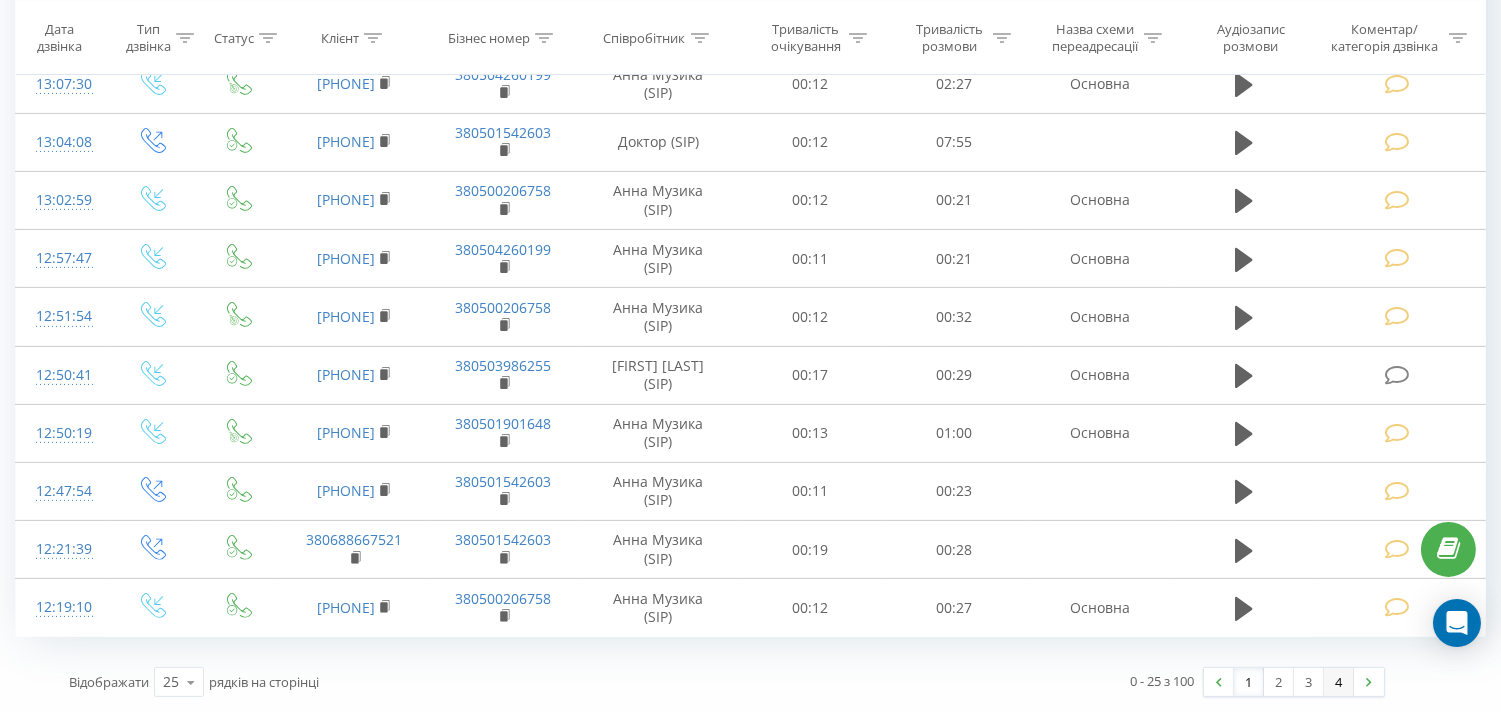click on "4" at bounding box center [1339, 682] 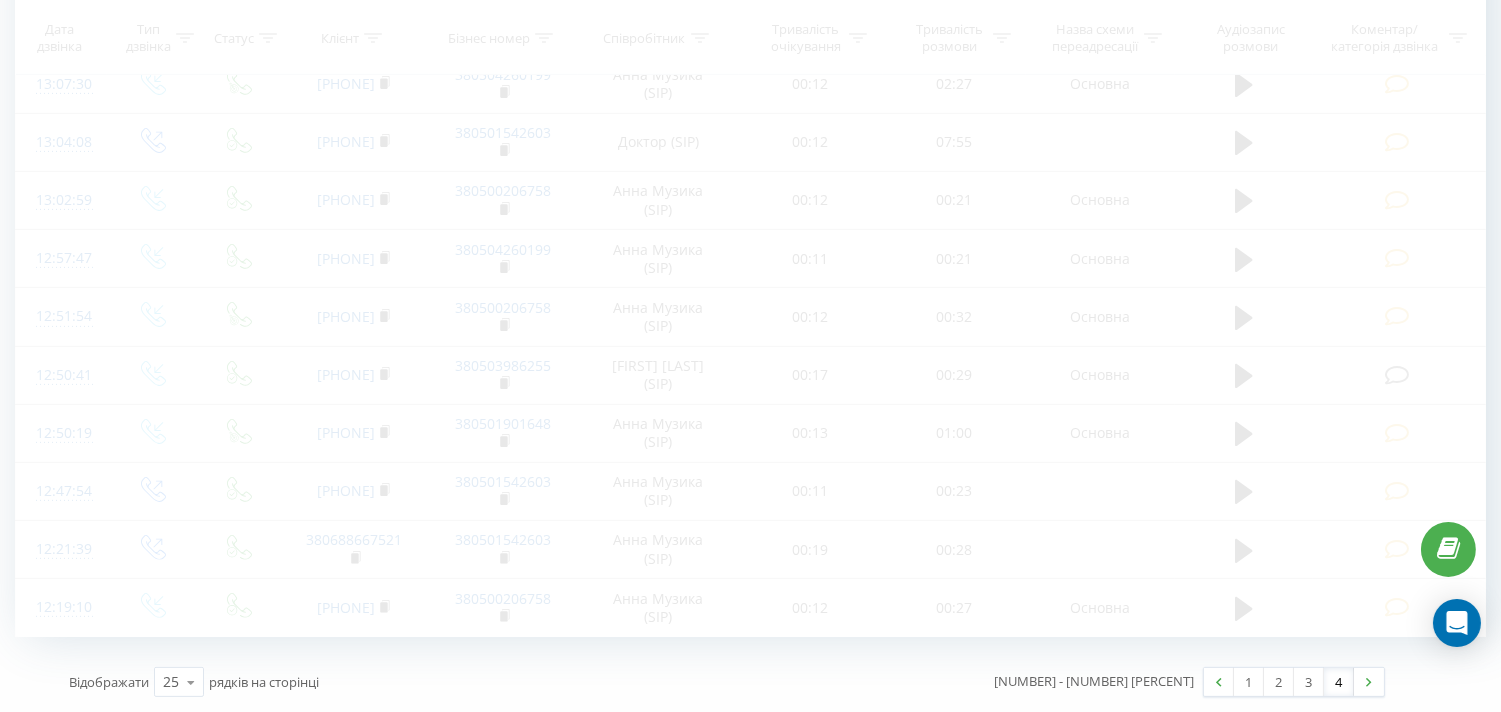 scroll, scrollTop: 132, scrollLeft: 0, axis: vertical 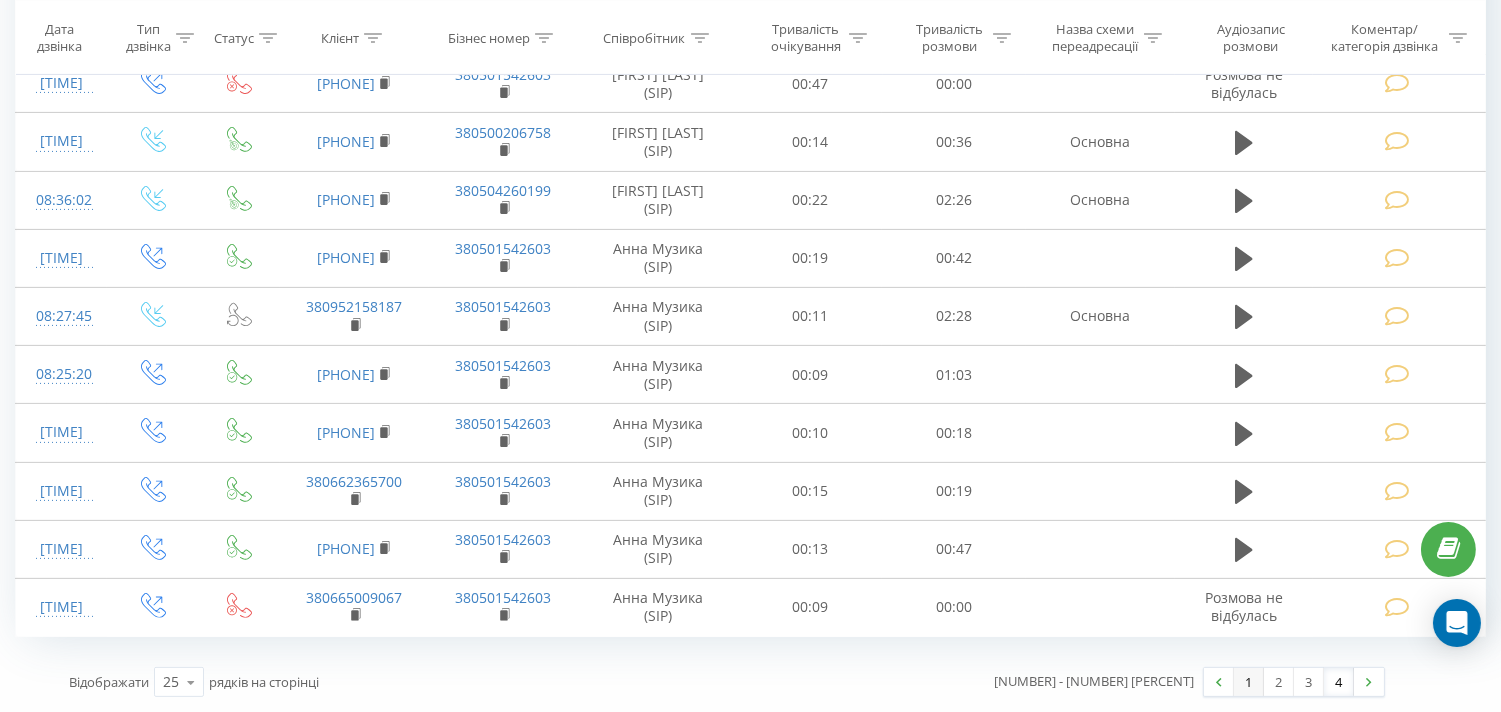 click on "1" at bounding box center (1249, 682) 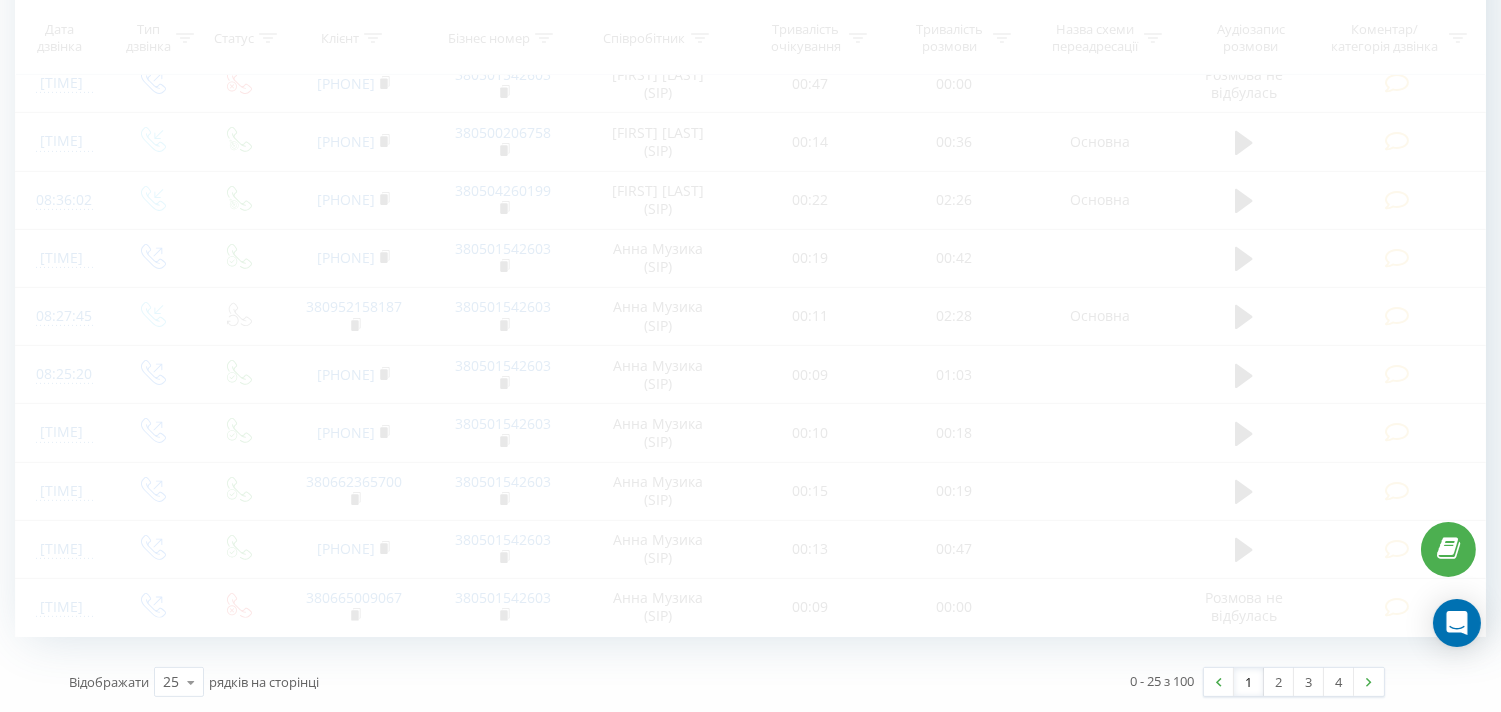scroll, scrollTop: 132, scrollLeft: 0, axis: vertical 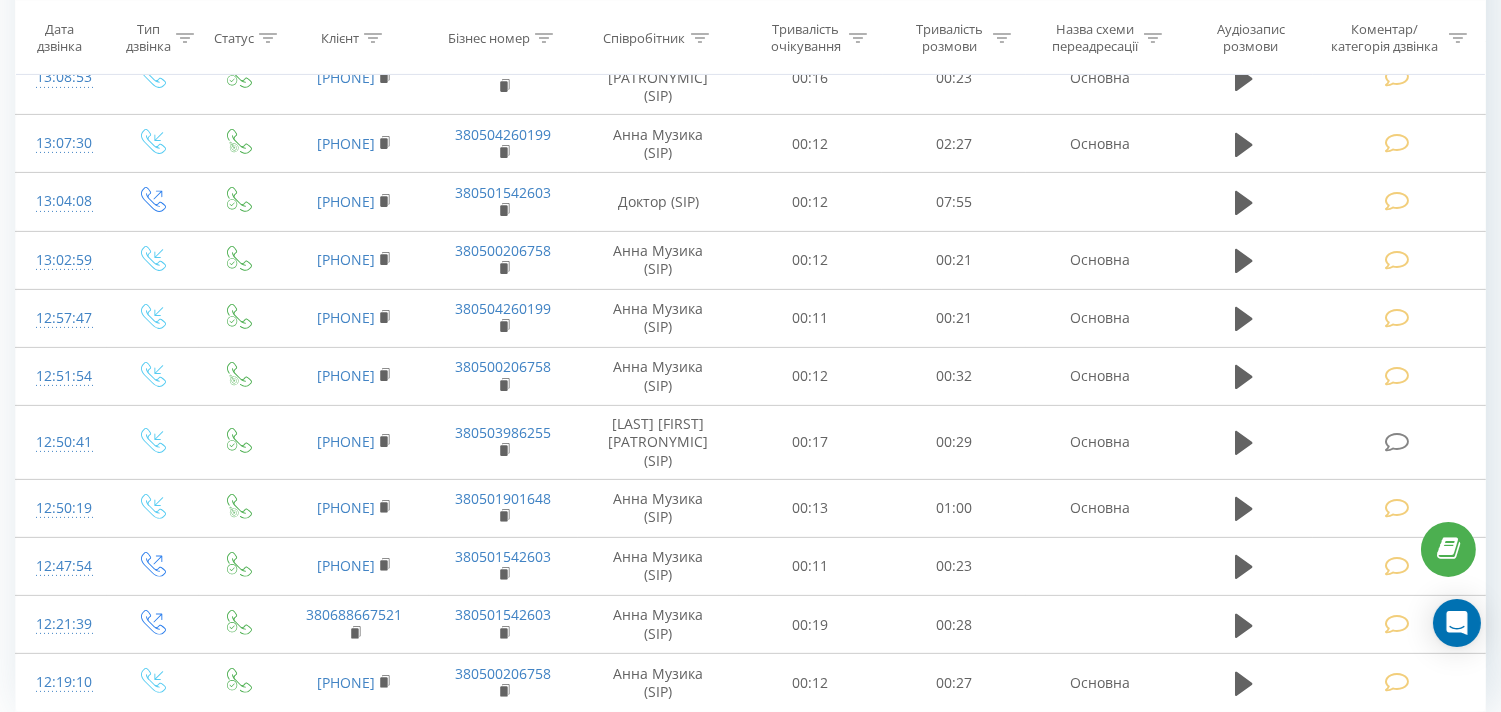 click on "2" at bounding box center [1279, 757] 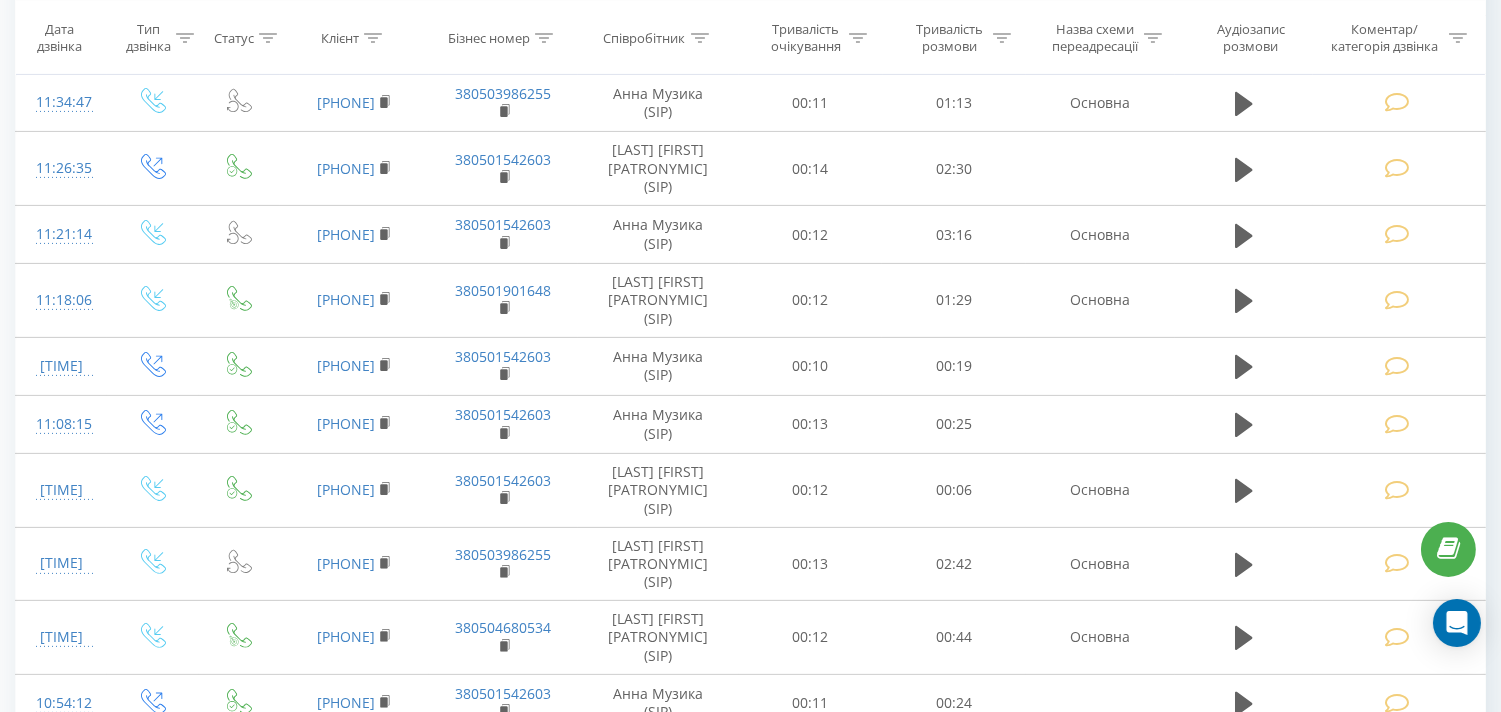 scroll, scrollTop: 1241, scrollLeft: 0, axis: vertical 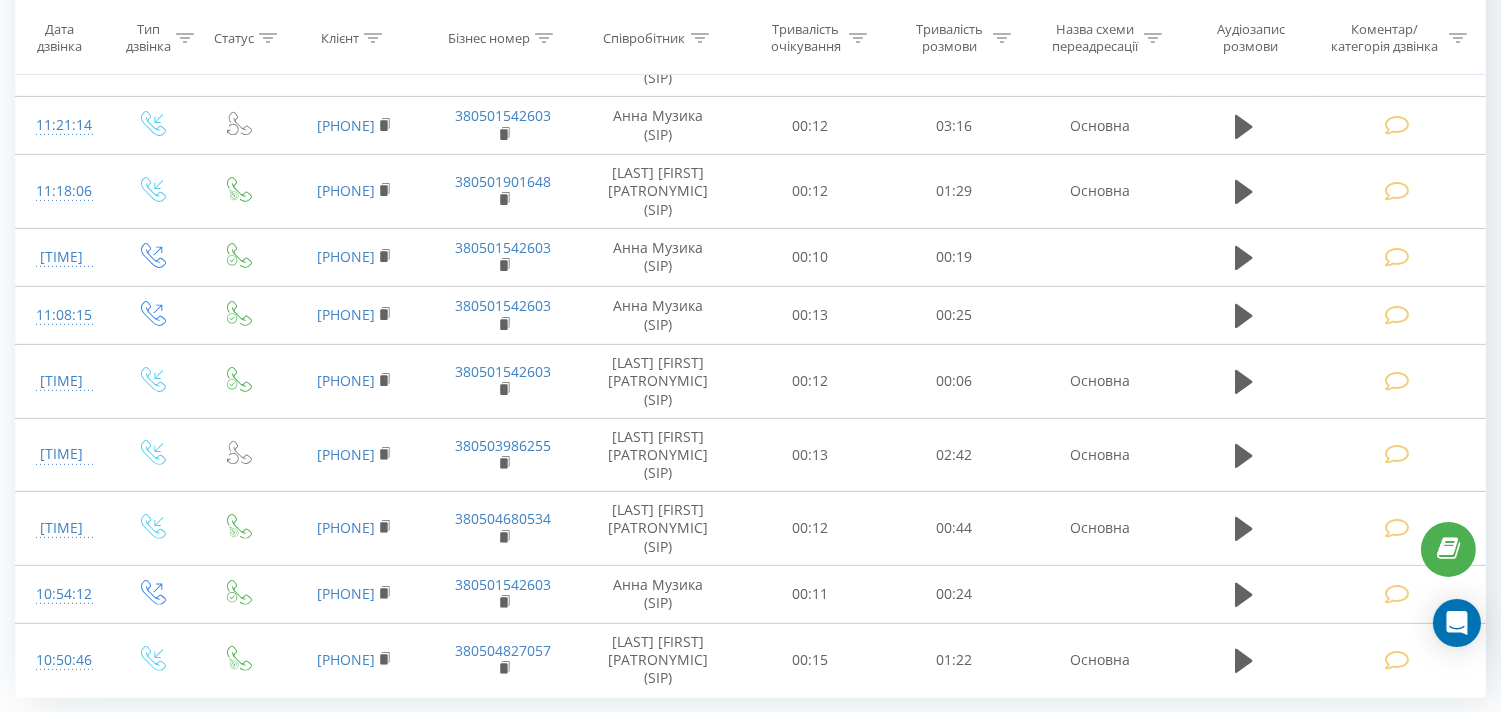 click on "3" at bounding box center [1309, 743] 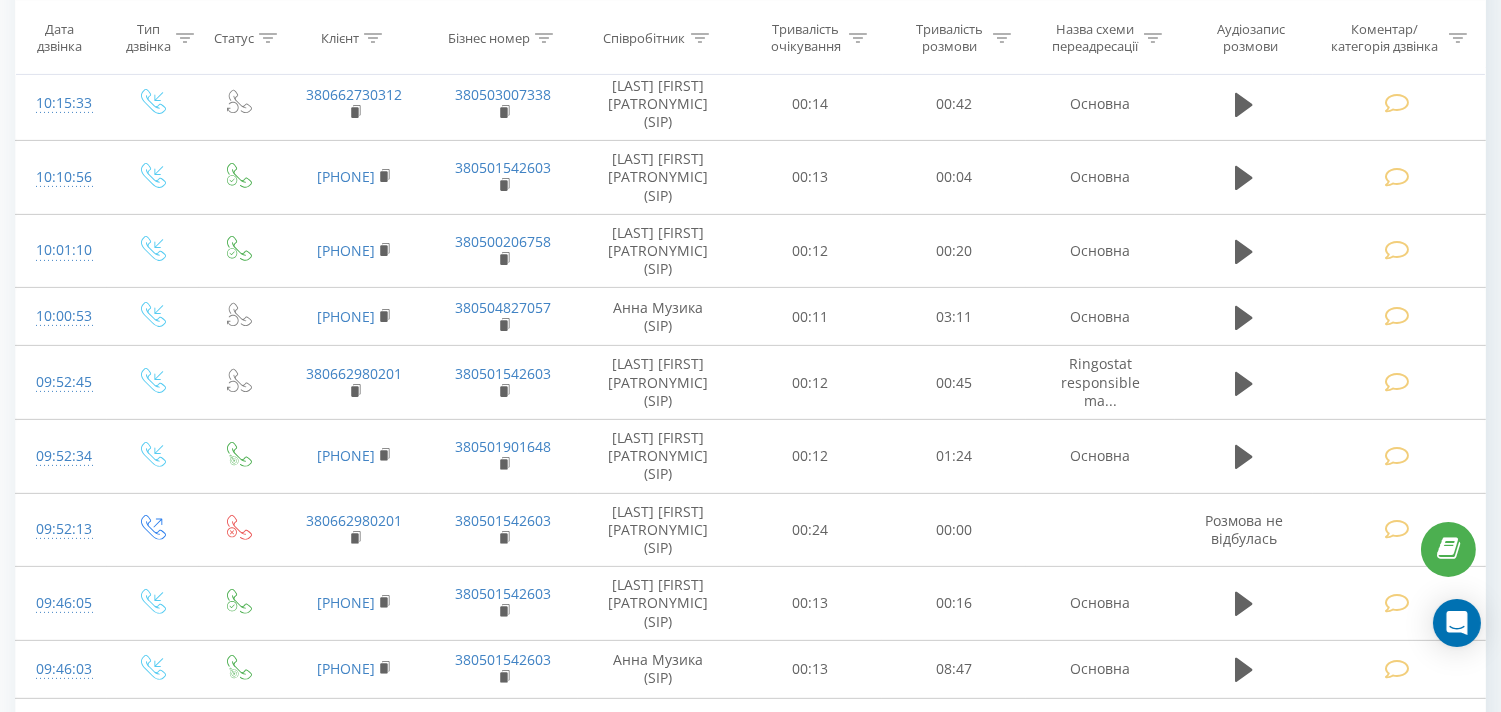scroll, scrollTop: 1348, scrollLeft: 0, axis: vertical 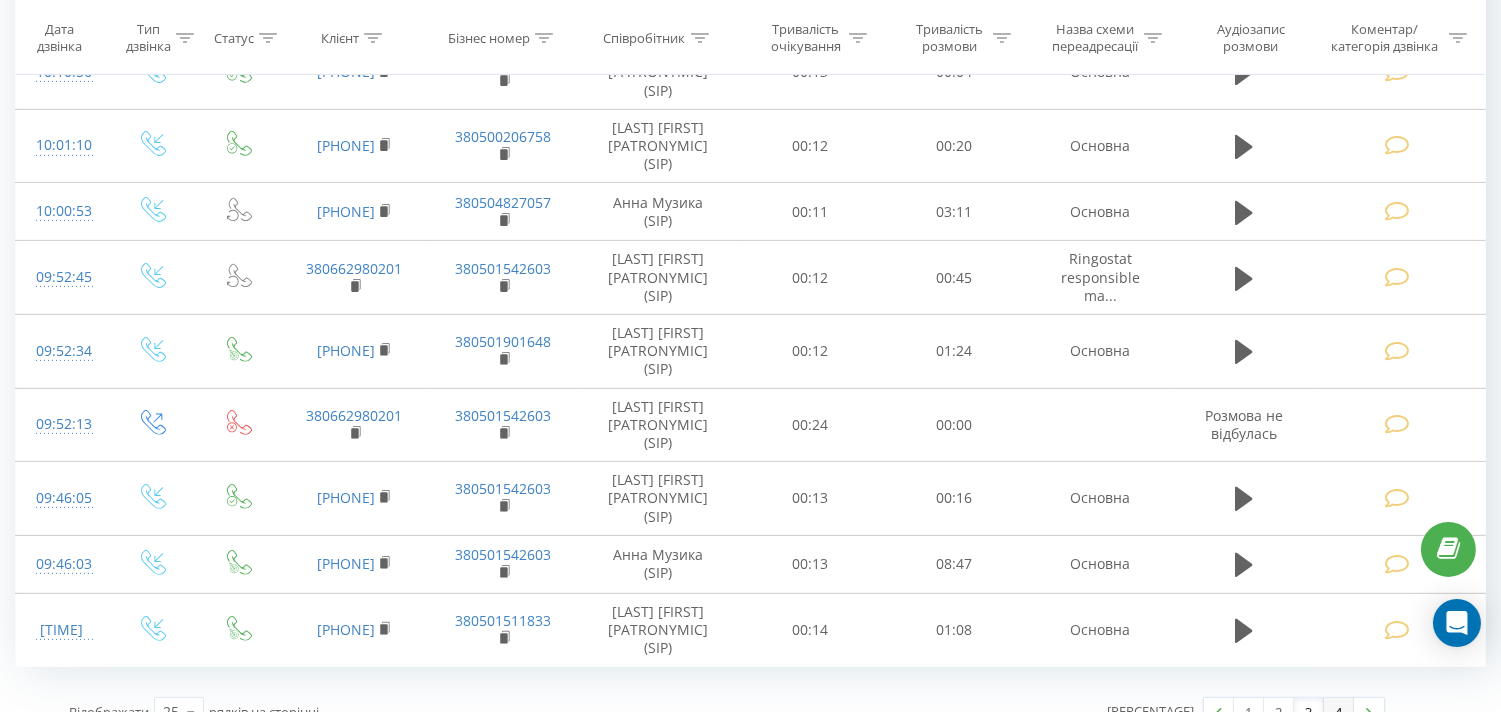 click on "4" at bounding box center (1339, 712) 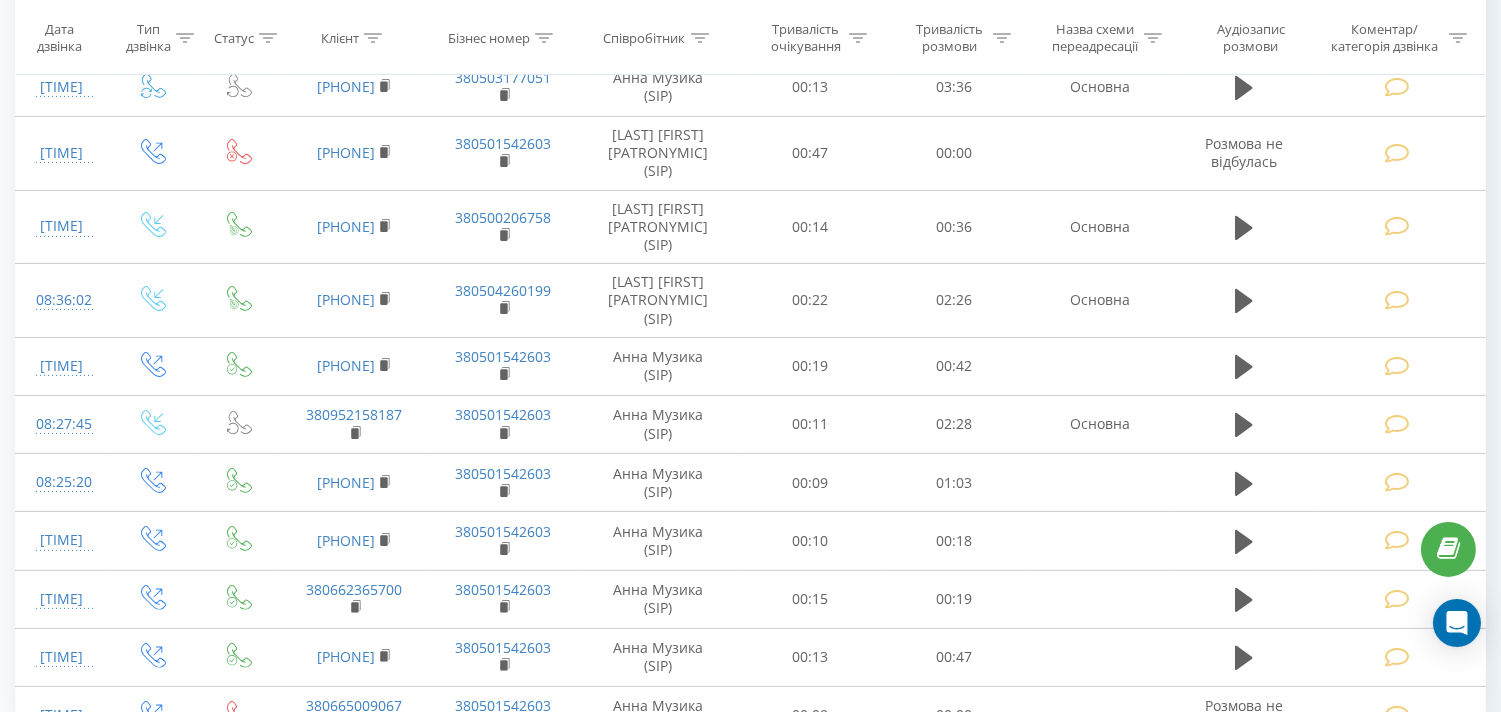 scroll, scrollTop: 1241, scrollLeft: 0, axis: vertical 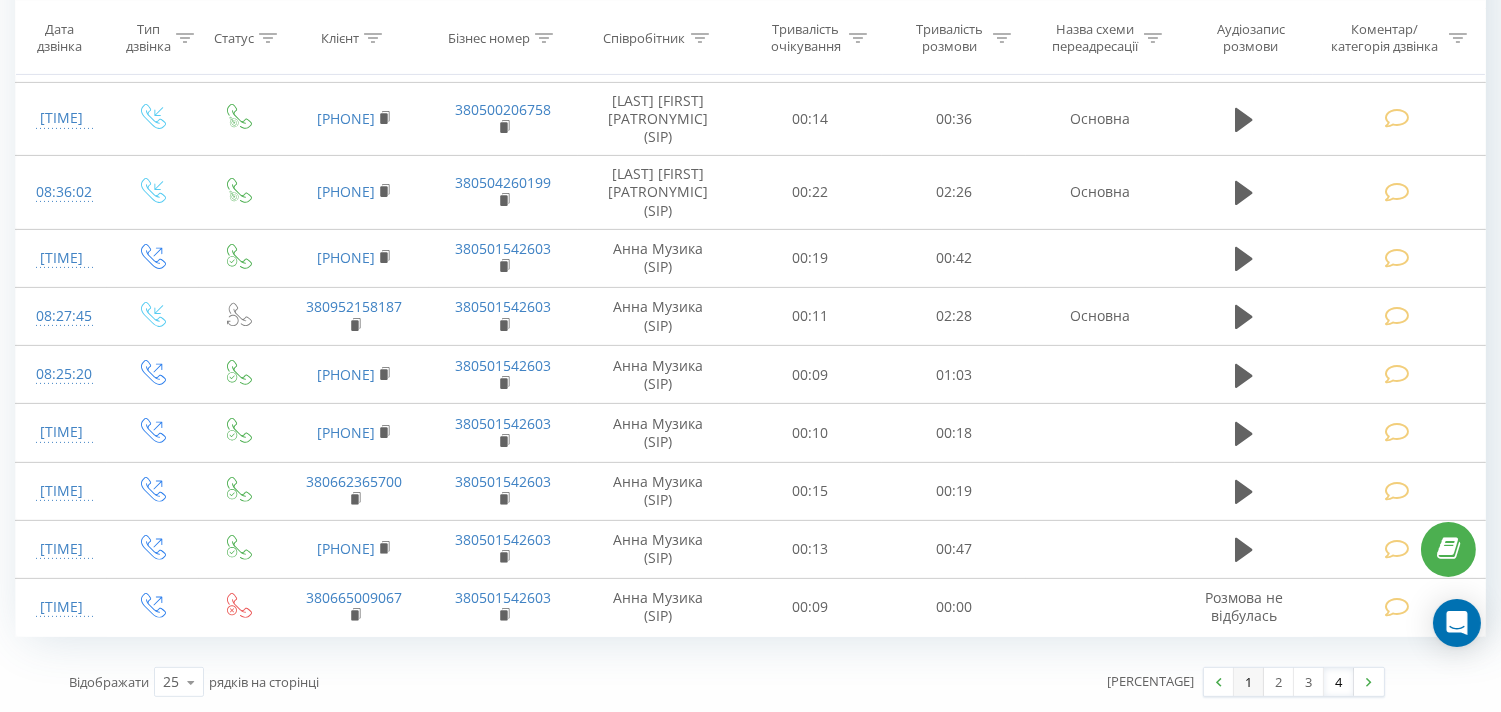 click on "1" at bounding box center [1249, 682] 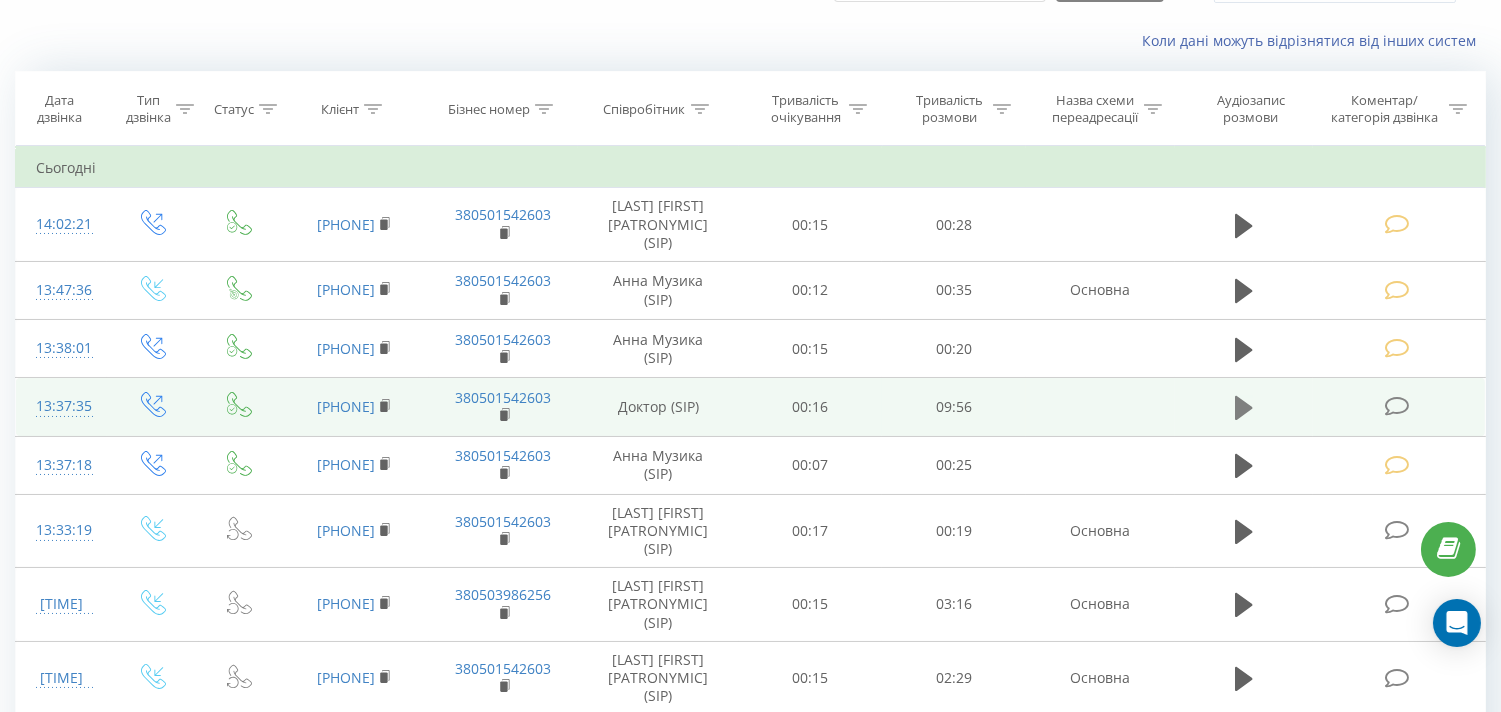 scroll, scrollTop: 222, scrollLeft: 0, axis: vertical 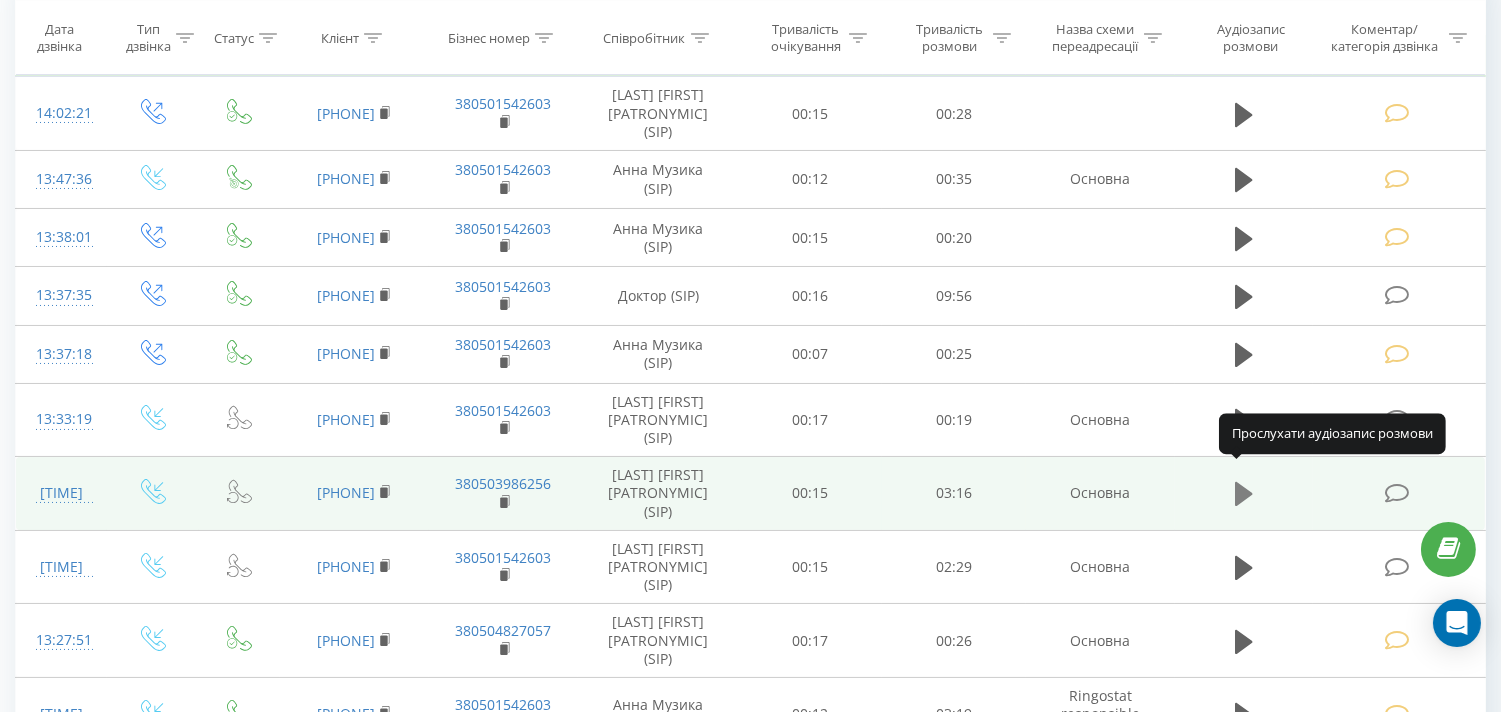 click 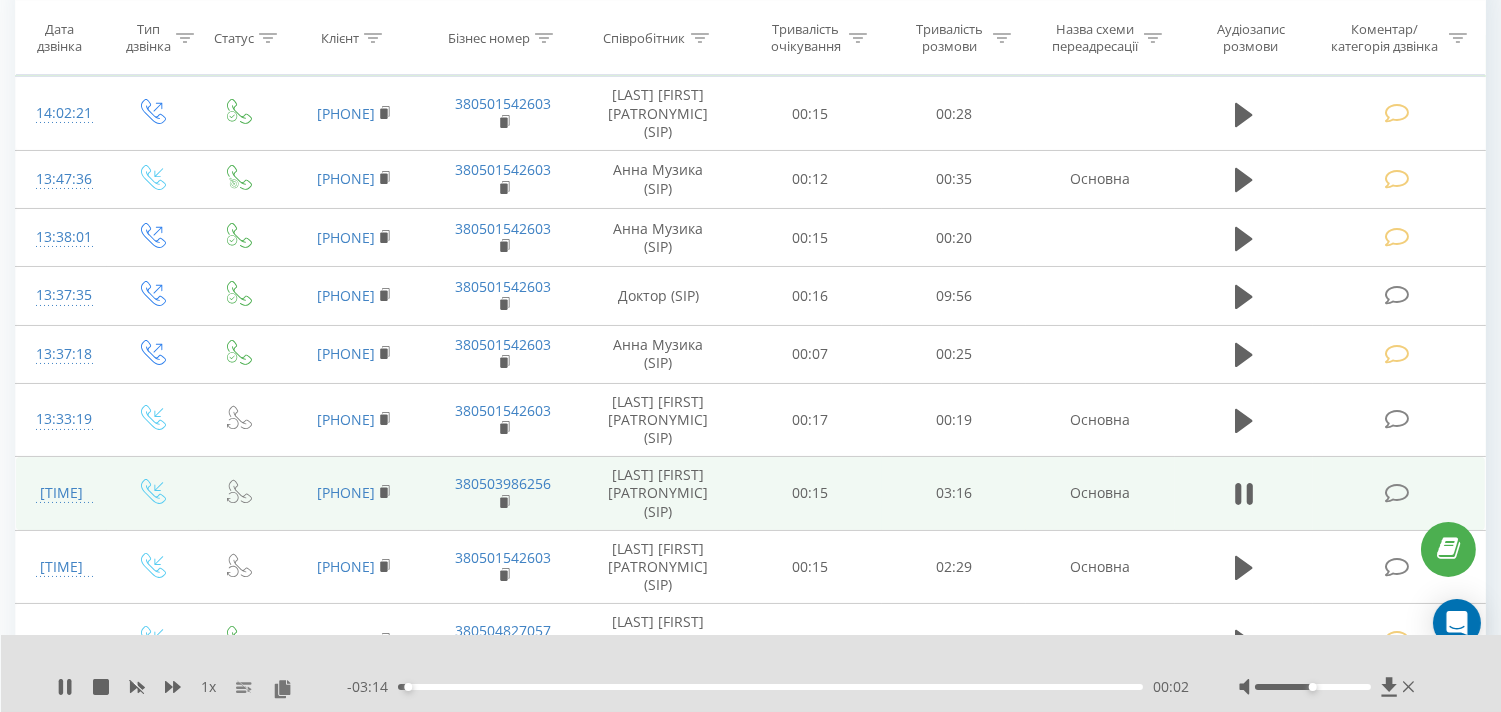 click at bounding box center [1329, 687] 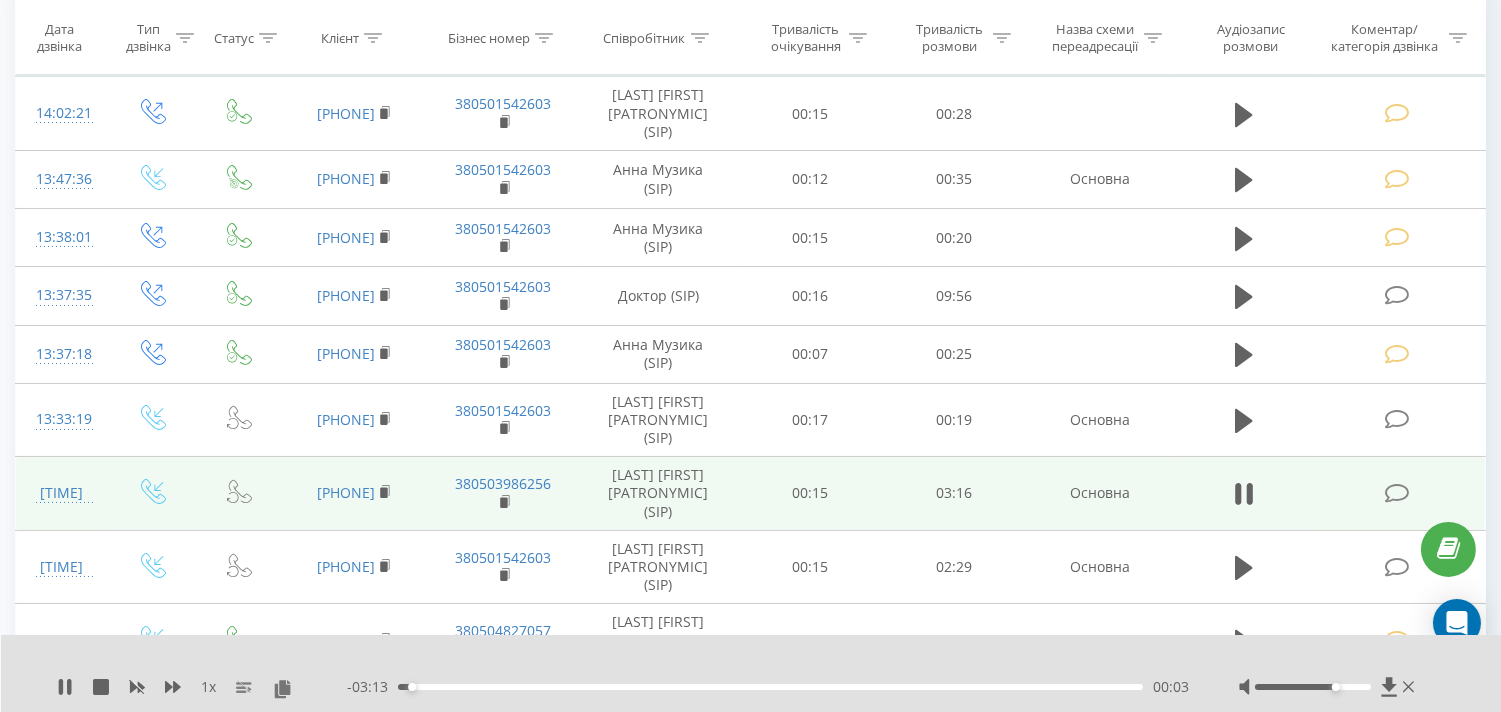 click at bounding box center [1313, 687] 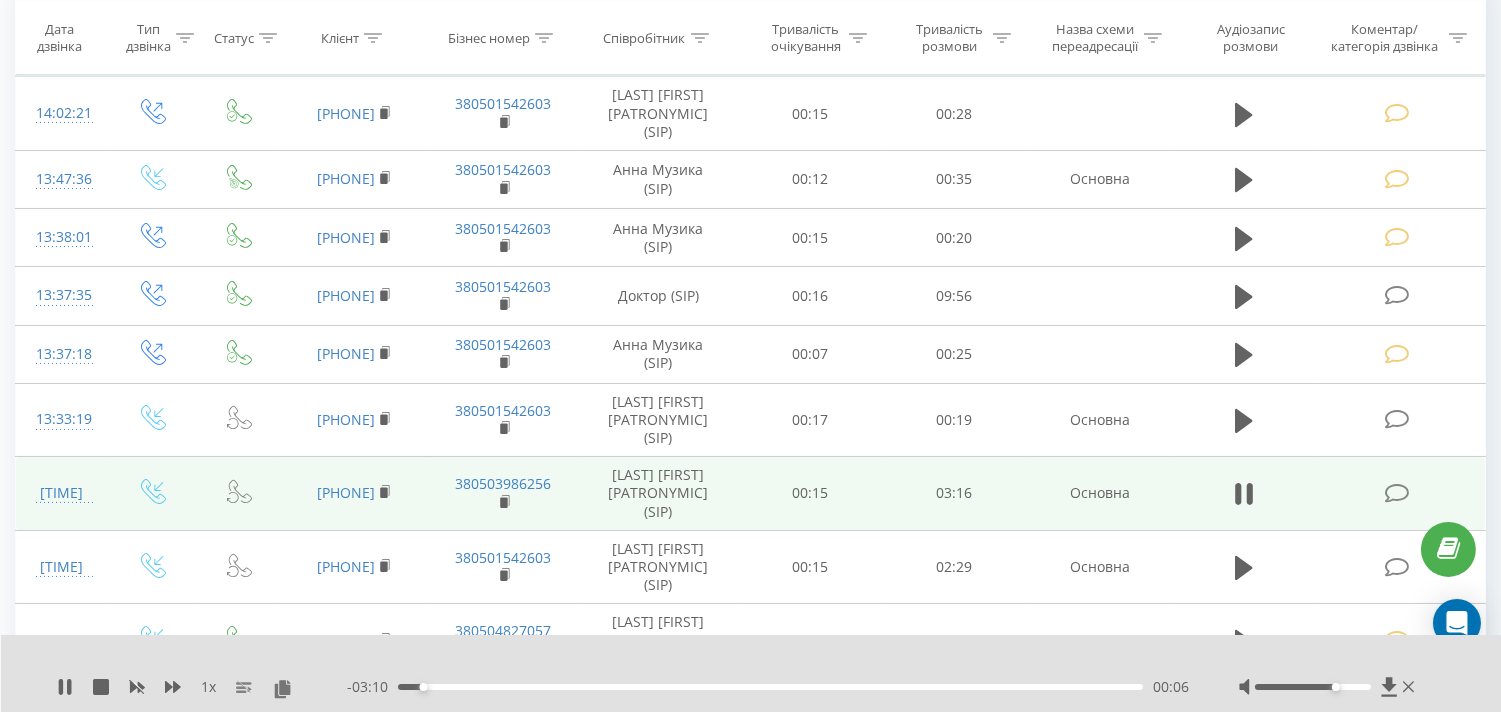 scroll, scrollTop: 444, scrollLeft: 0, axis: vertical 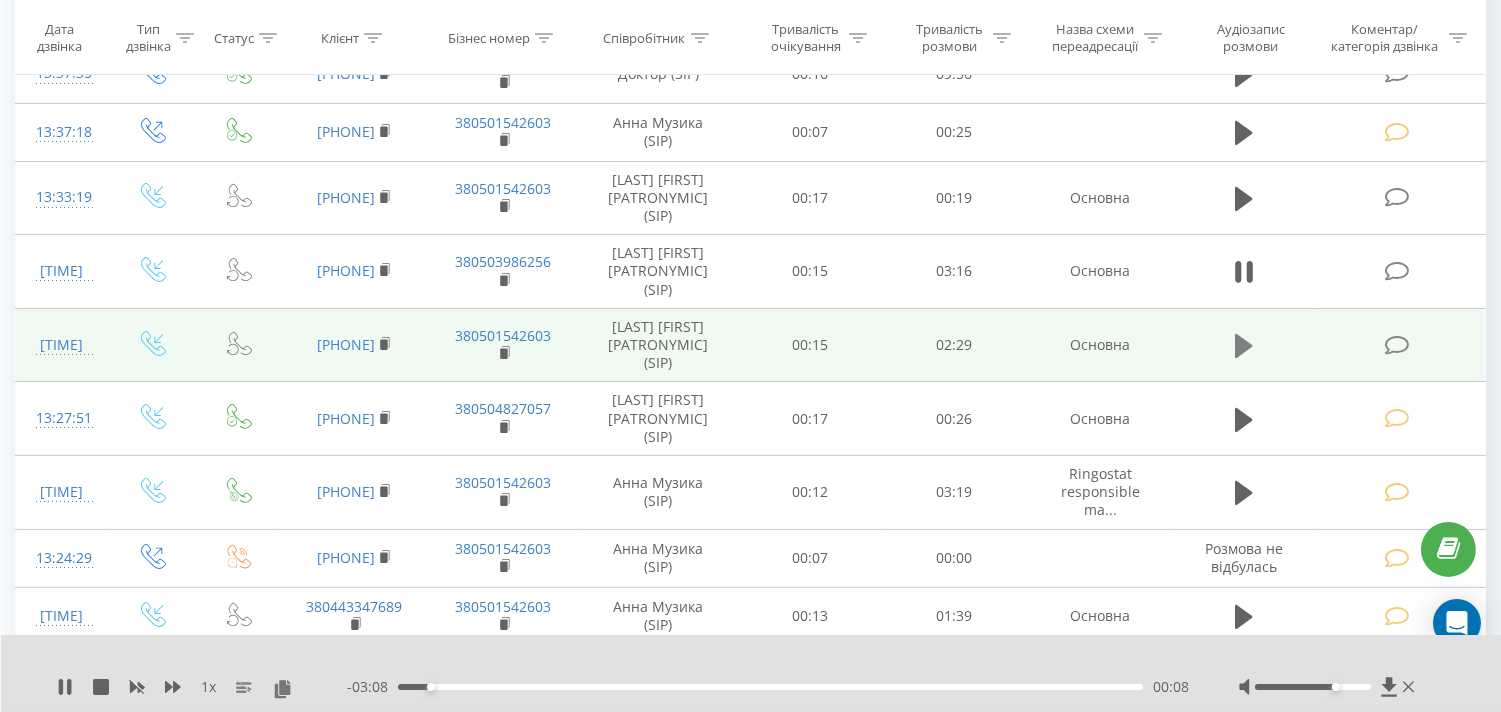 click 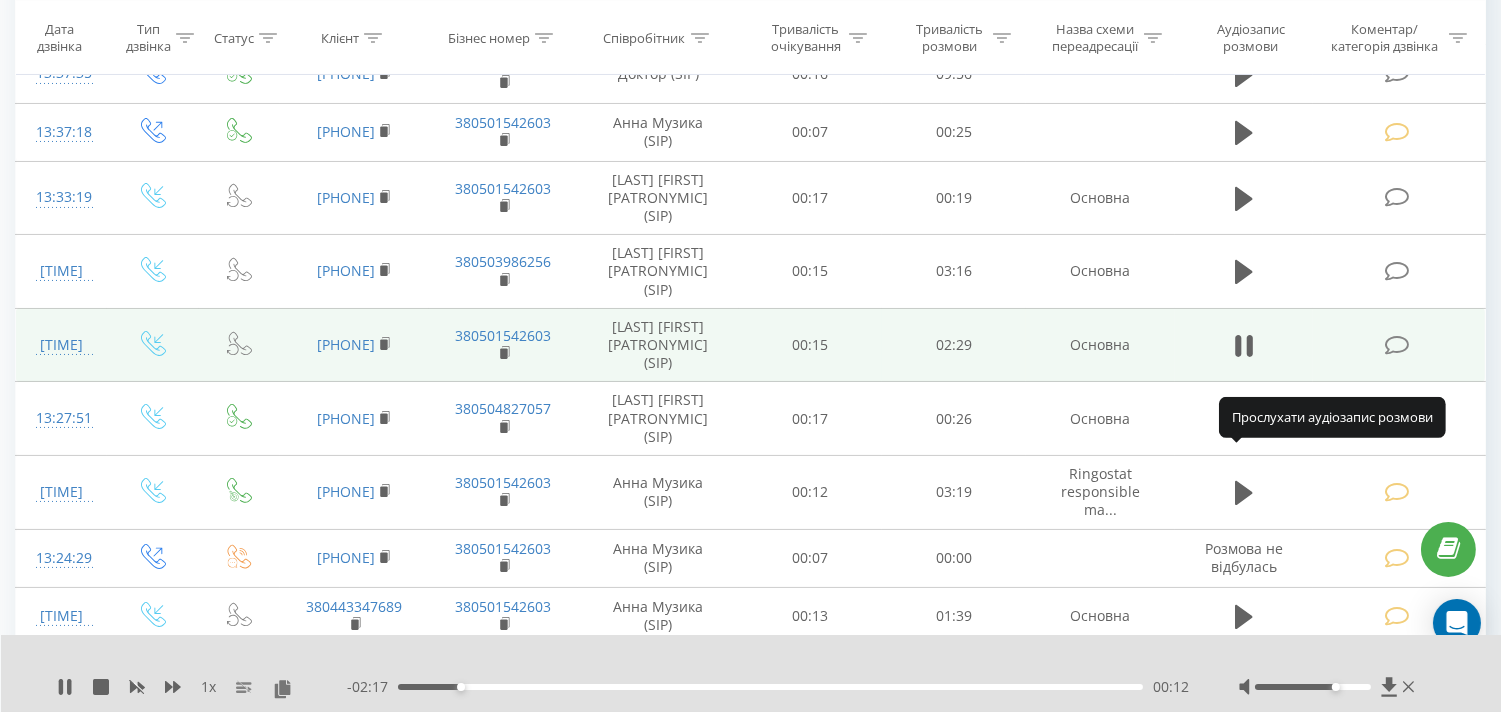 scroll, scrollTop: 666, scrollLeft: 0, axis: vertical 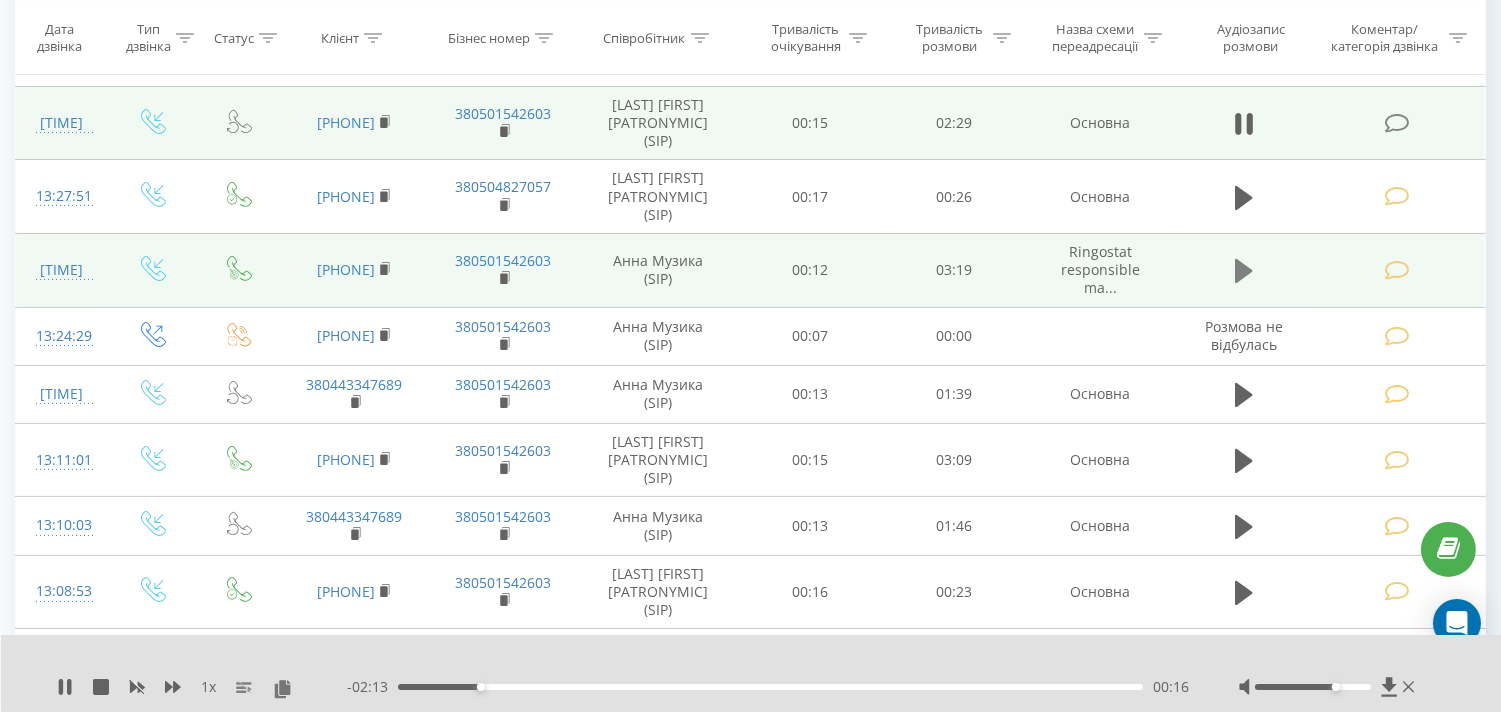 click at bounding box center (1244, 271) 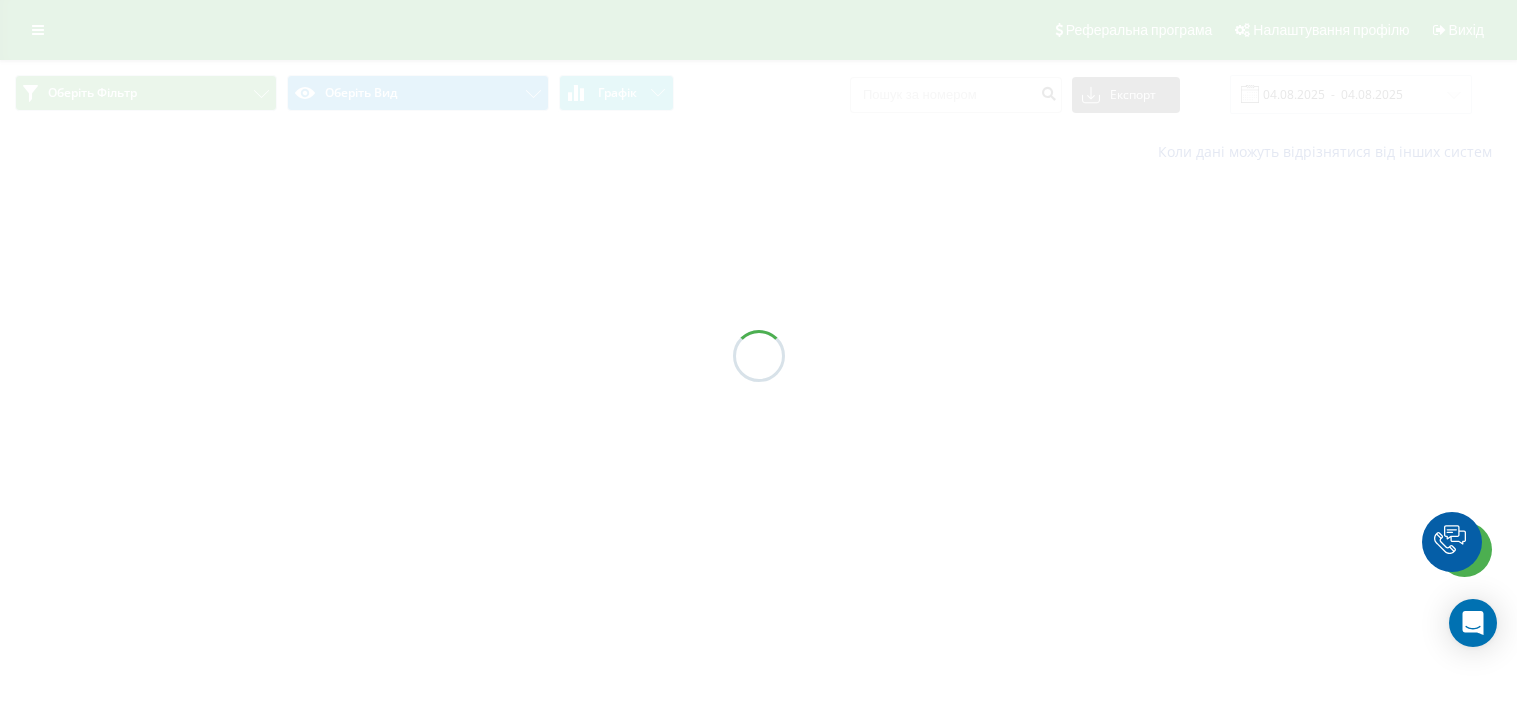 scroll, scrollTop: 0, scrollLeft: 0, axis: both 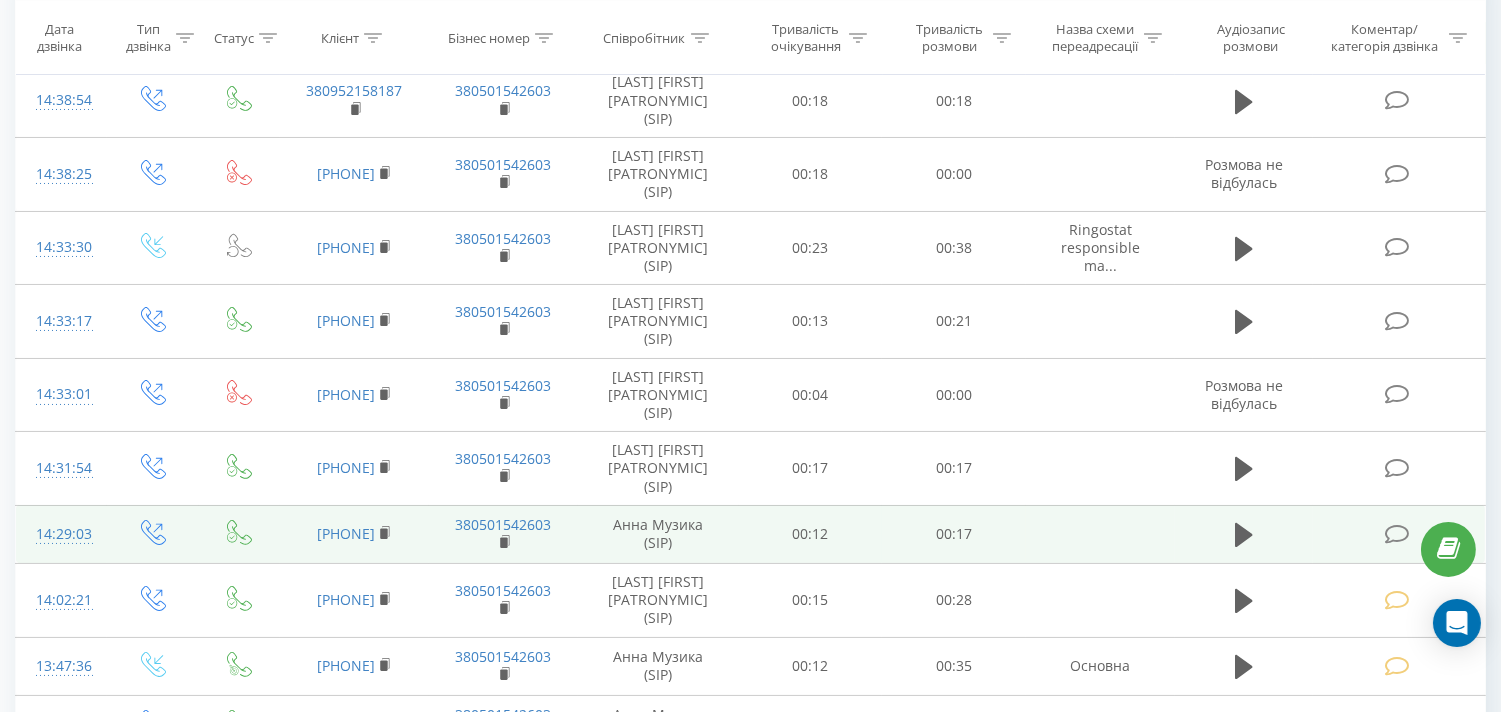 click at bounding box center [1396, 534] 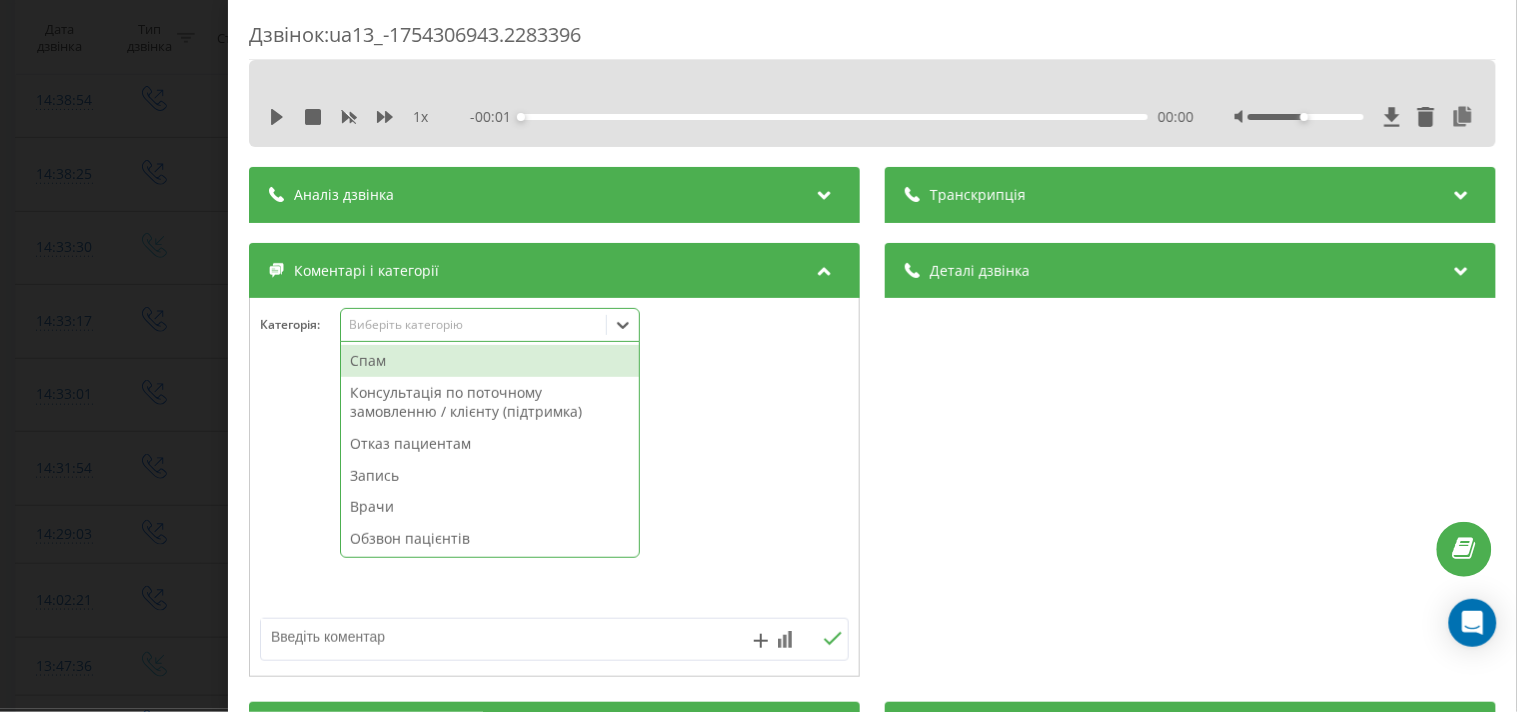 click on "Виберіть категорію" at bounding box center (473, 325) 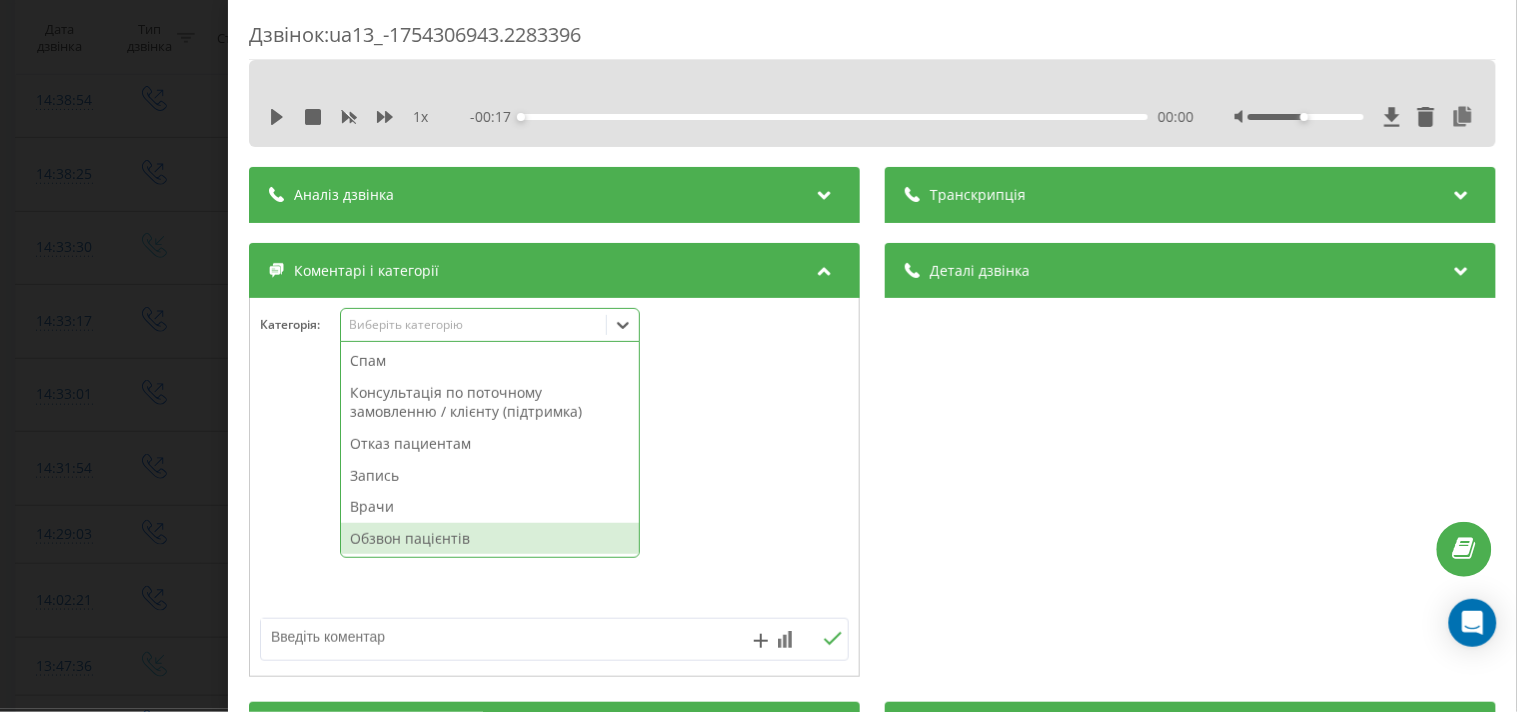click on "Обзвон пацієнтів" at bounding box center (490, 539) 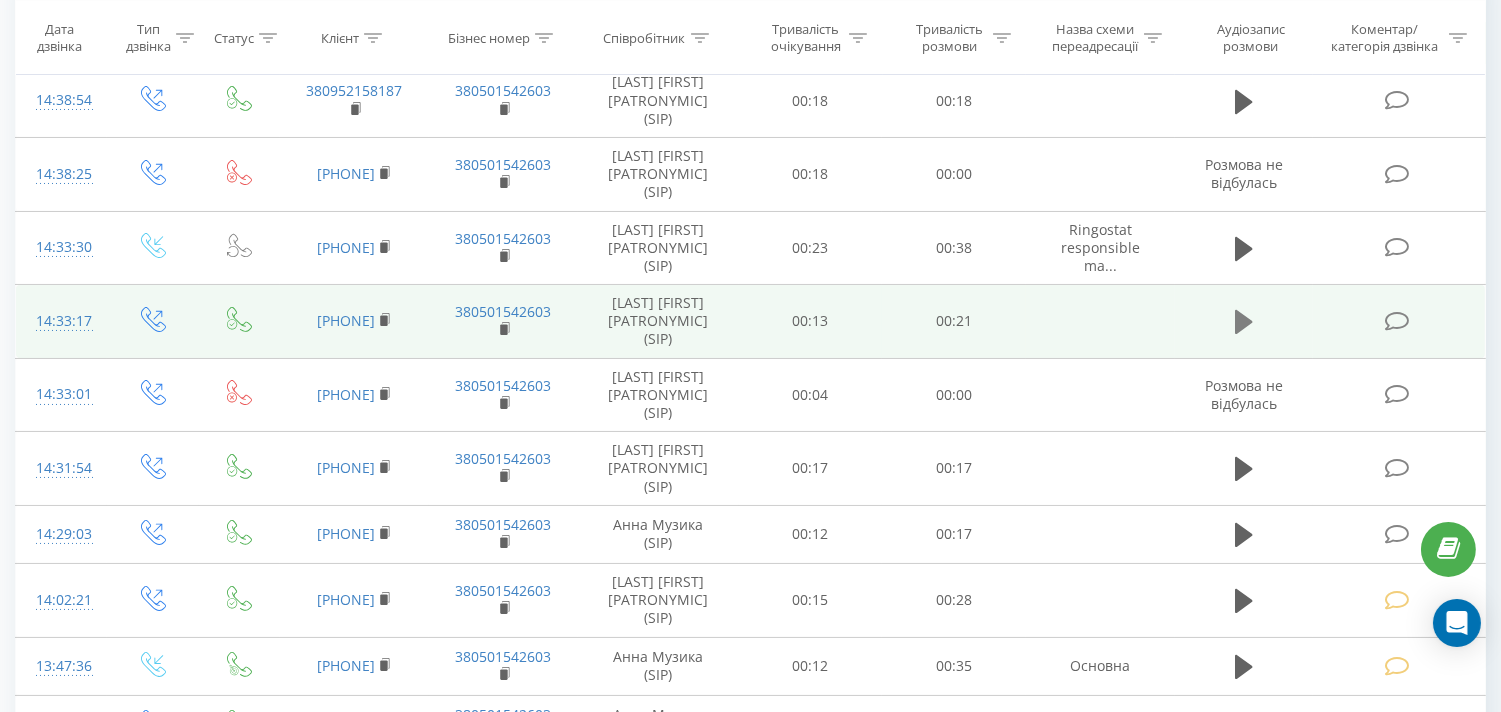 click 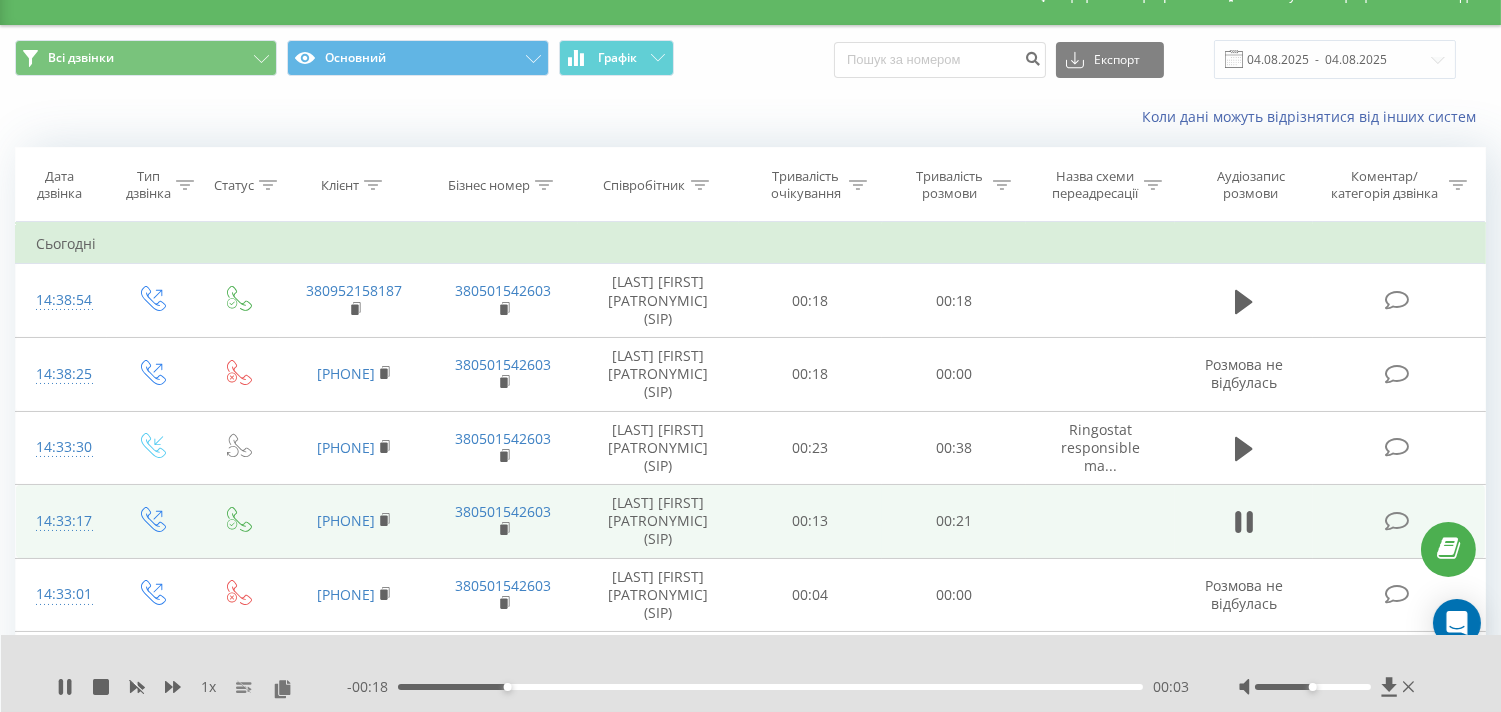 scroll, scrollTop: 0, scrollLeft: 0, axis: both 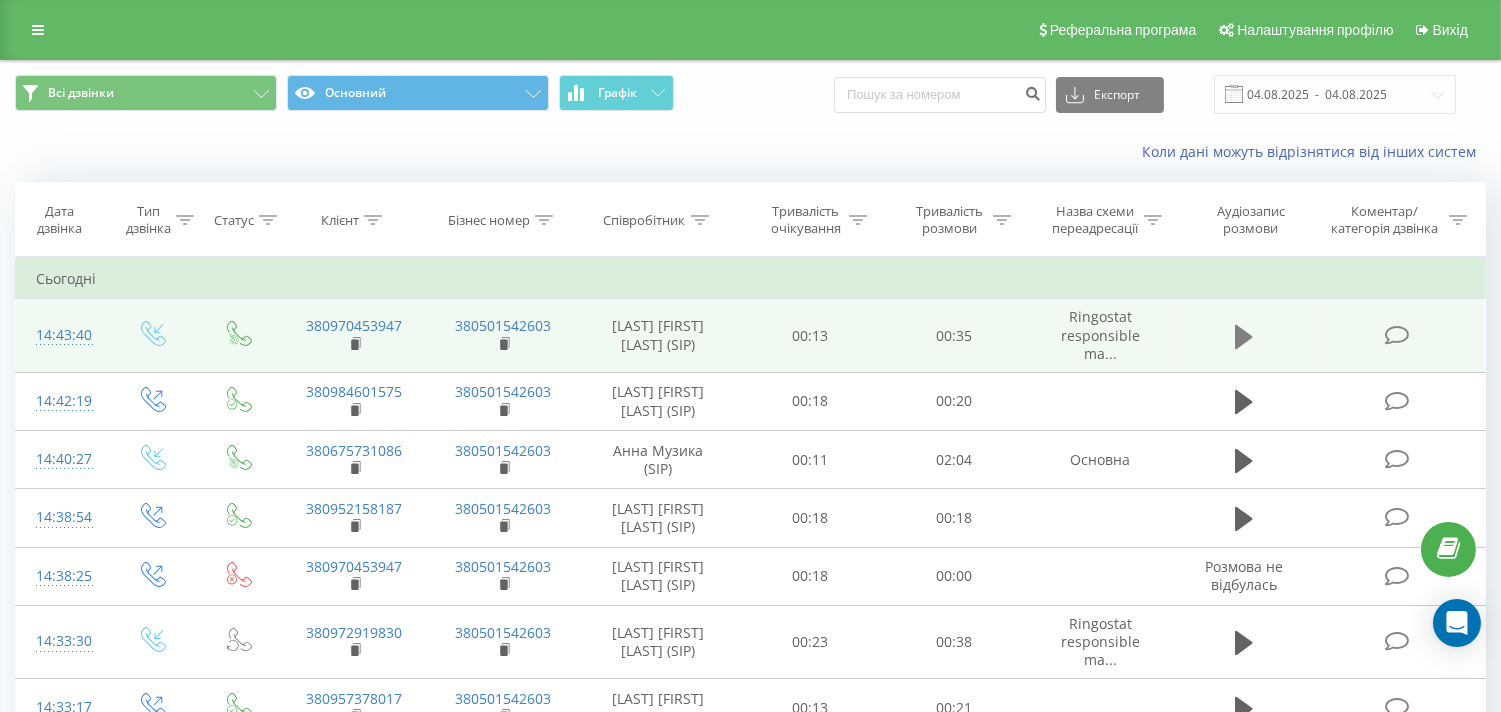 click 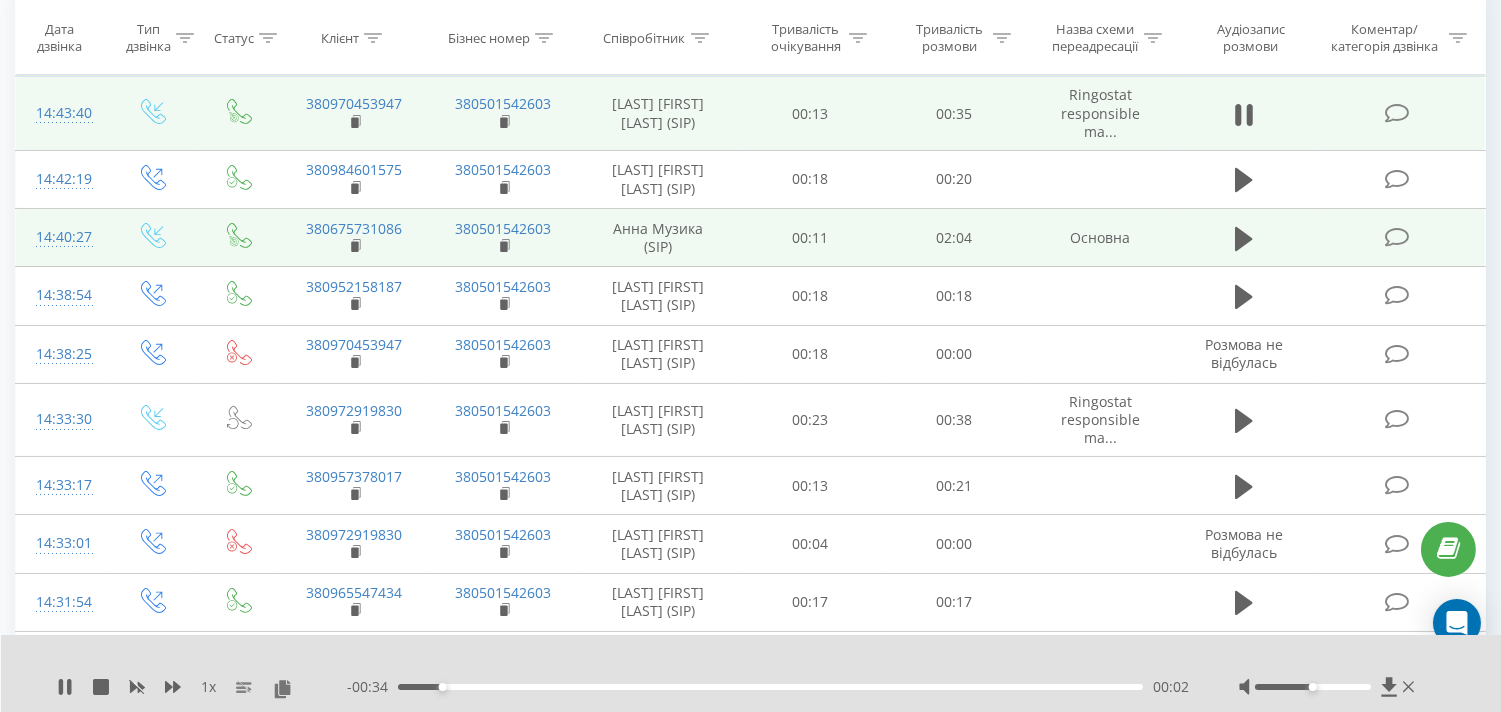scroll, scrollTop: 111, scrollLeft: 0, axis: vertical 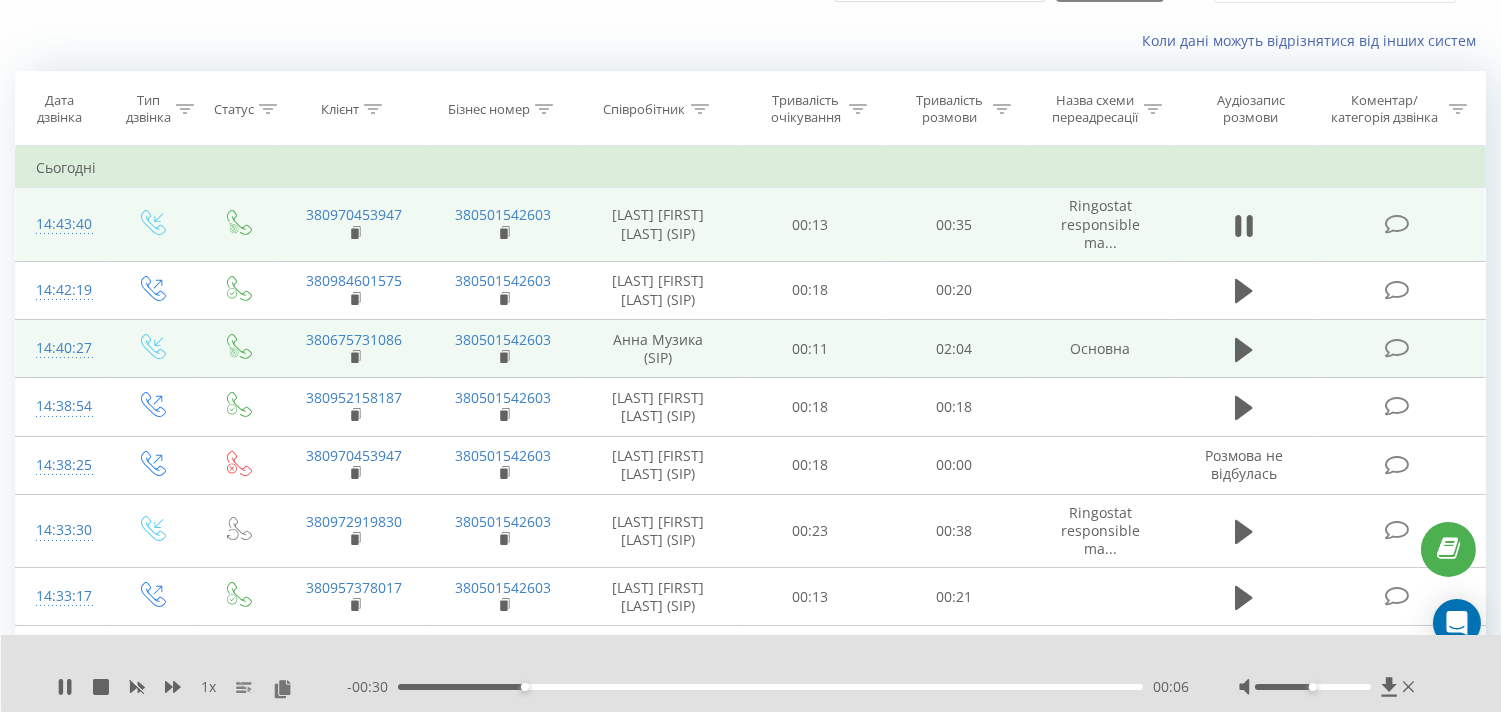 click at bounding box center (1396, 348) 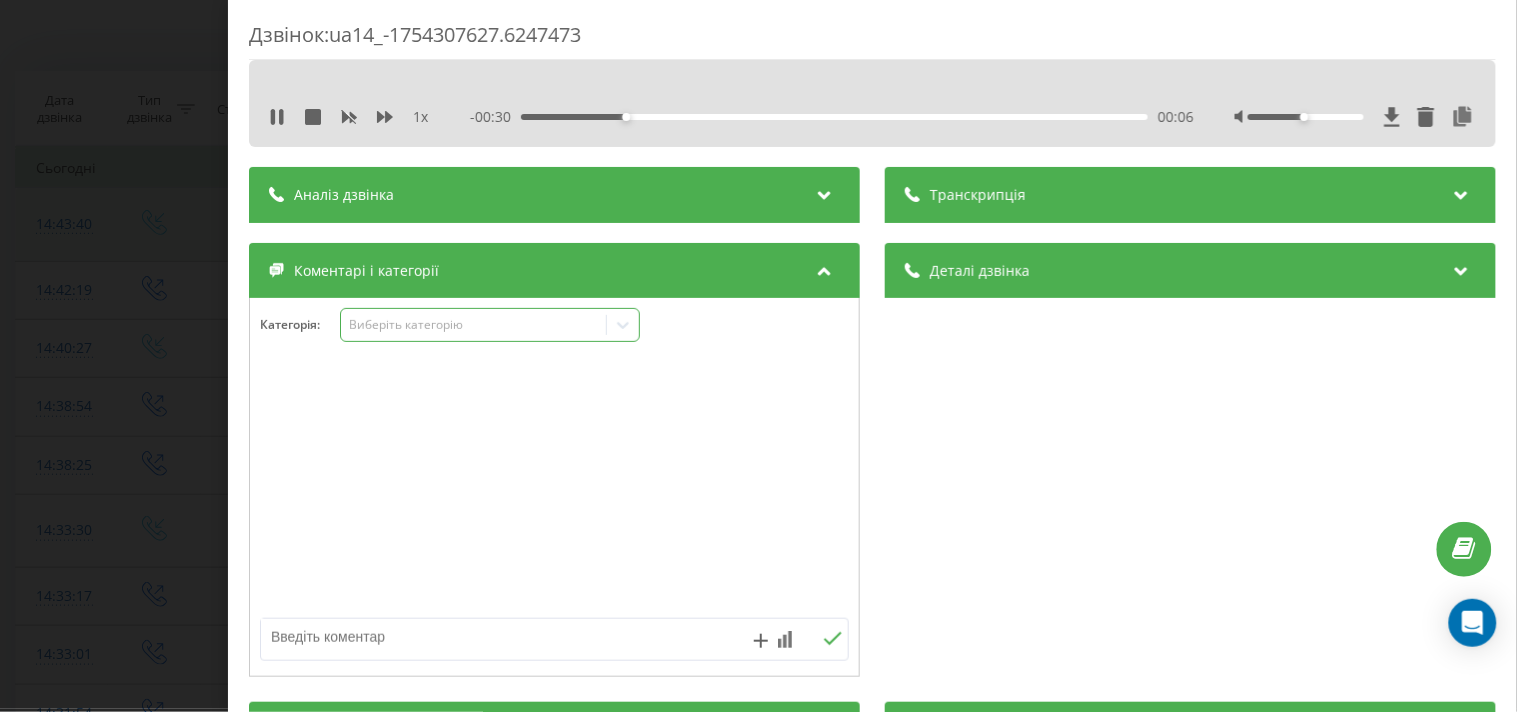 click on "Виберіть категорію" at bounding box center [473, 325] 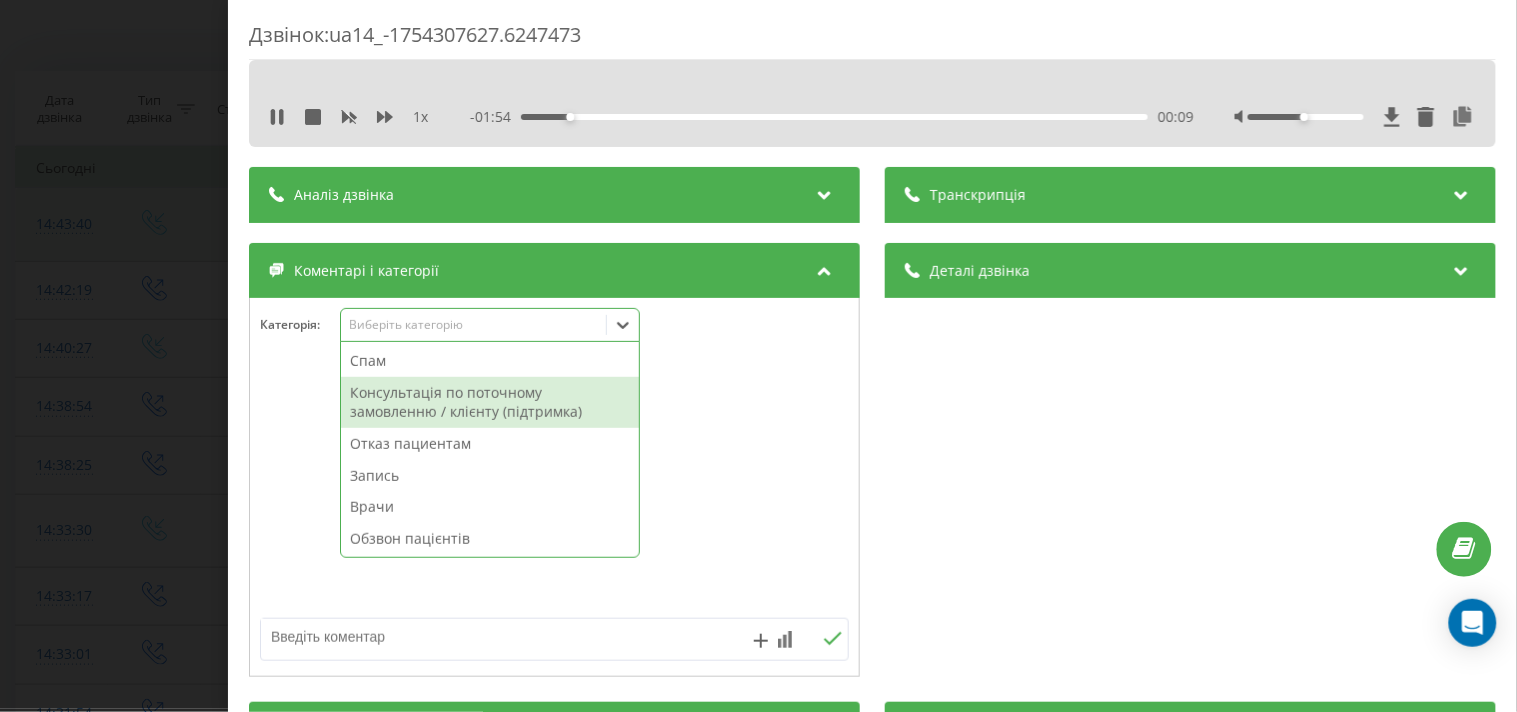 click on "Консультація по поточному замовленню / клієнту (підтримка)" at bounding box center (490, 402) 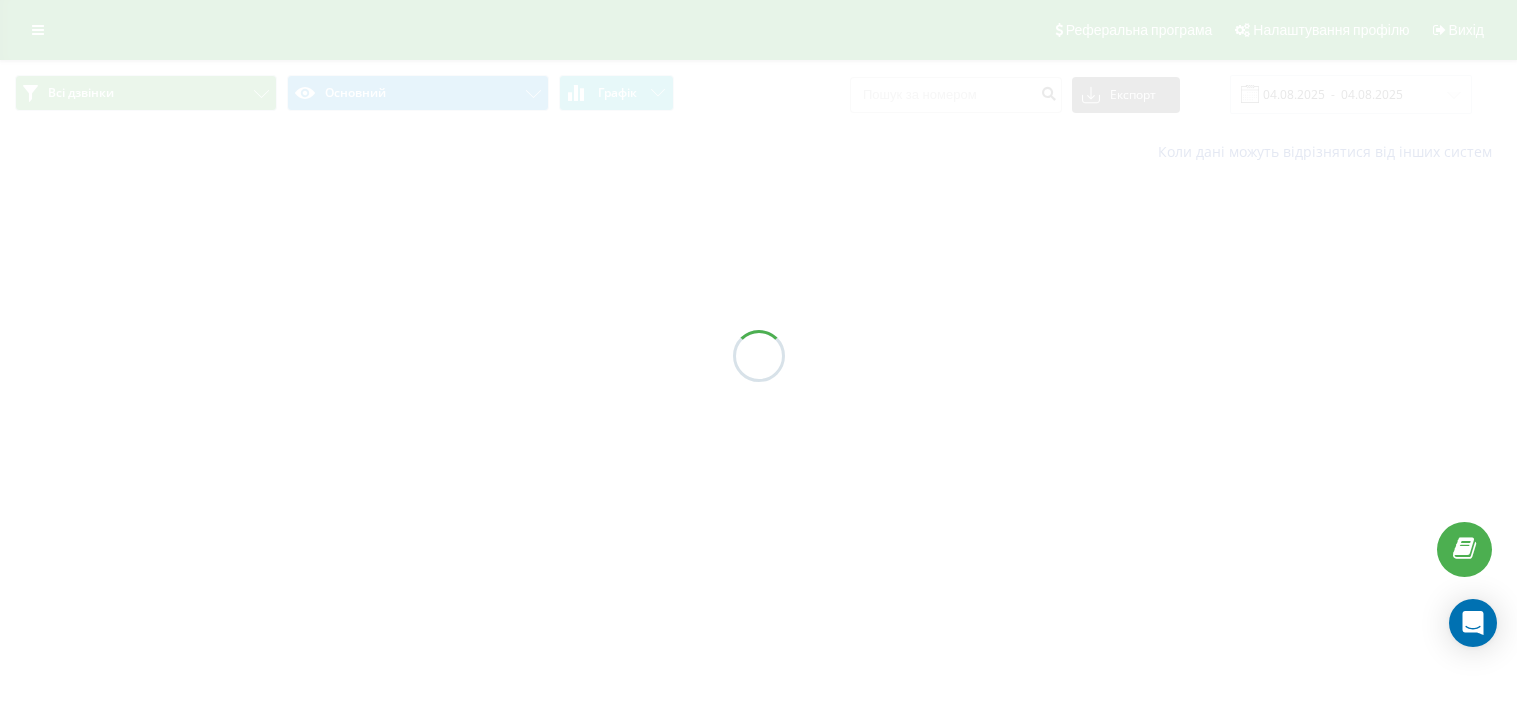 scroll, scrollTop: 0, scrollLeft: 0, axis: both 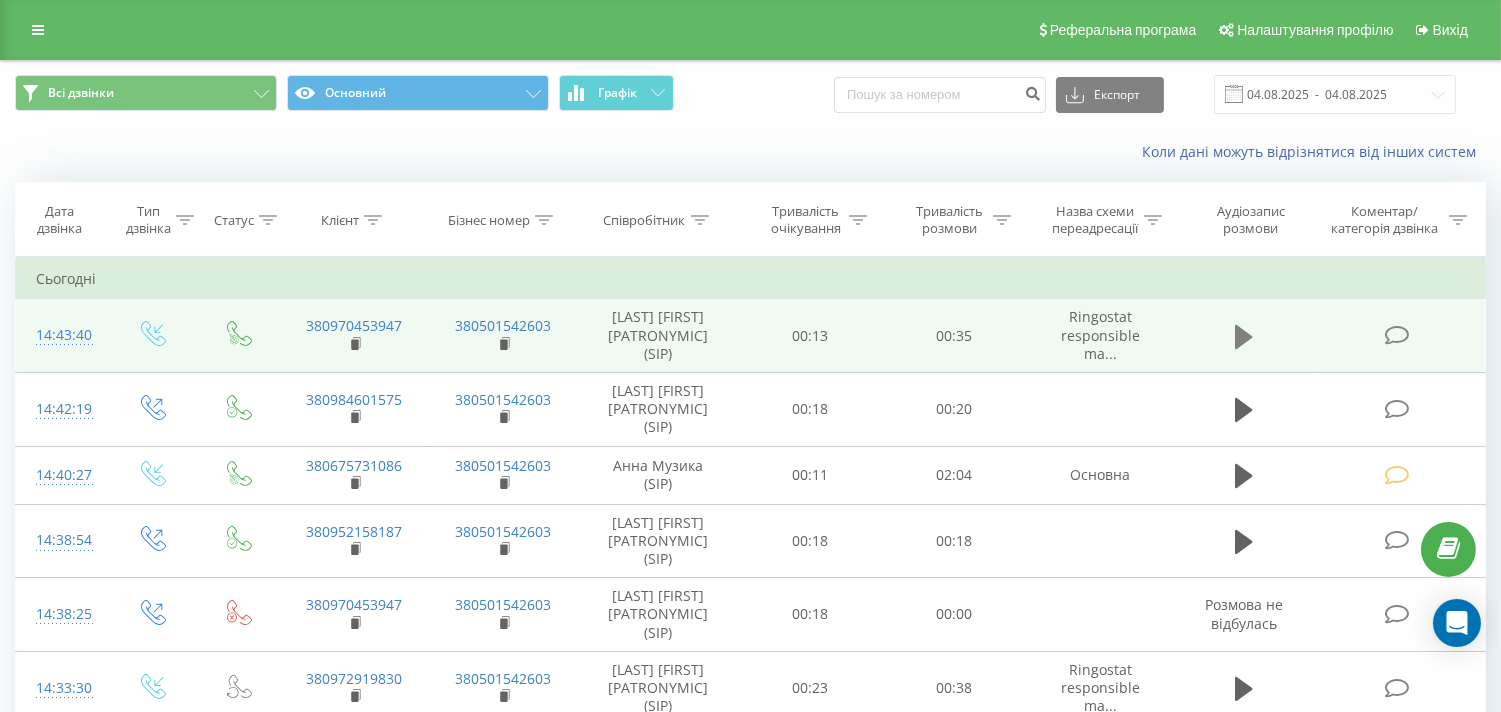 click 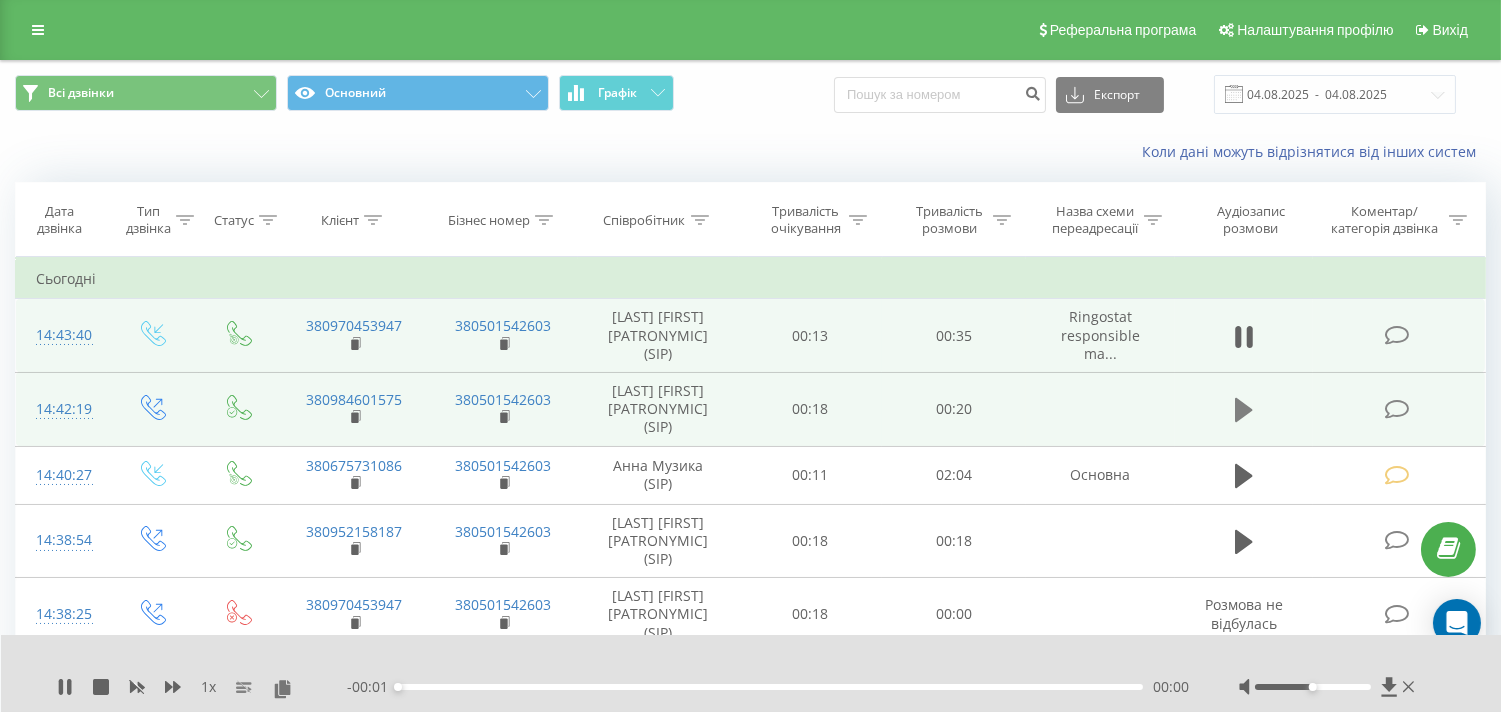 click 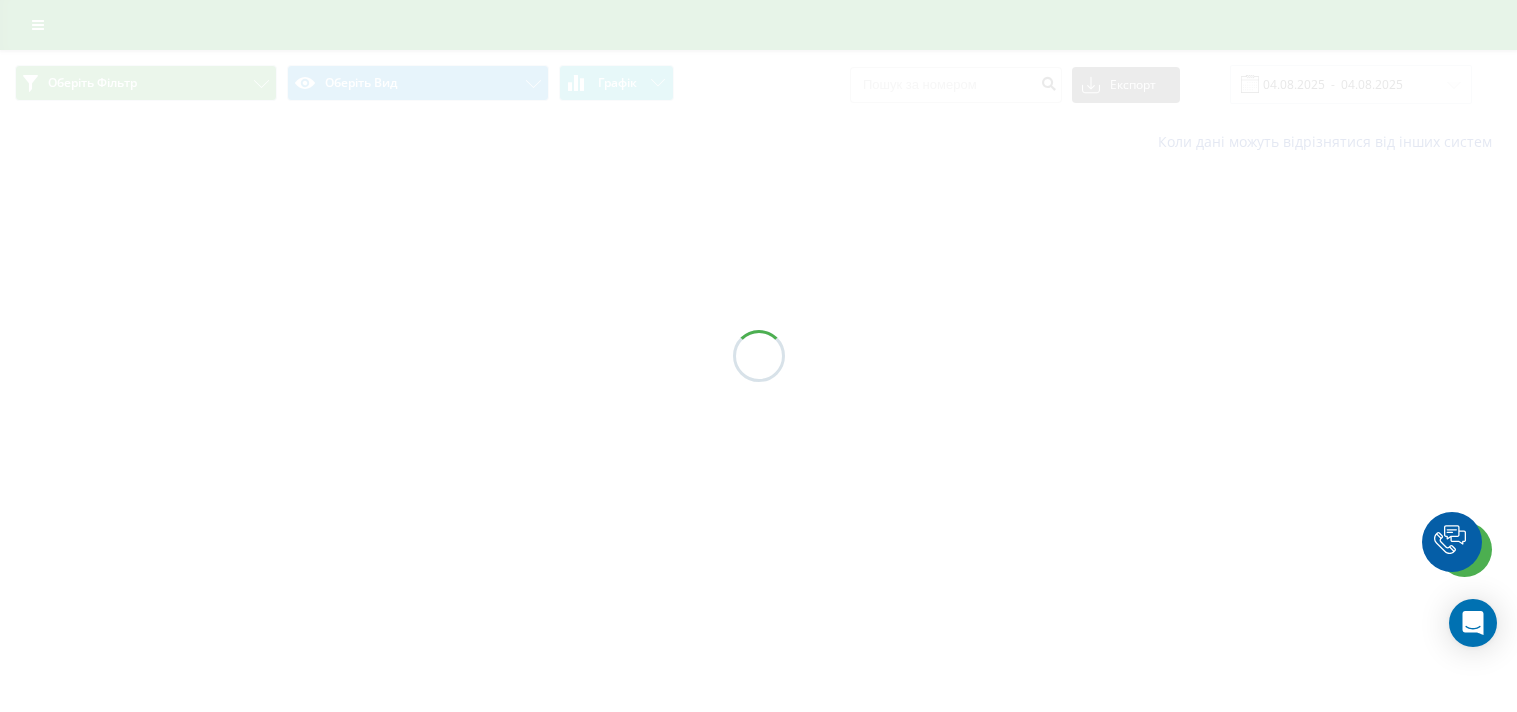 scroll, scrollTop: 0, scrollLeft: 0, axis: both 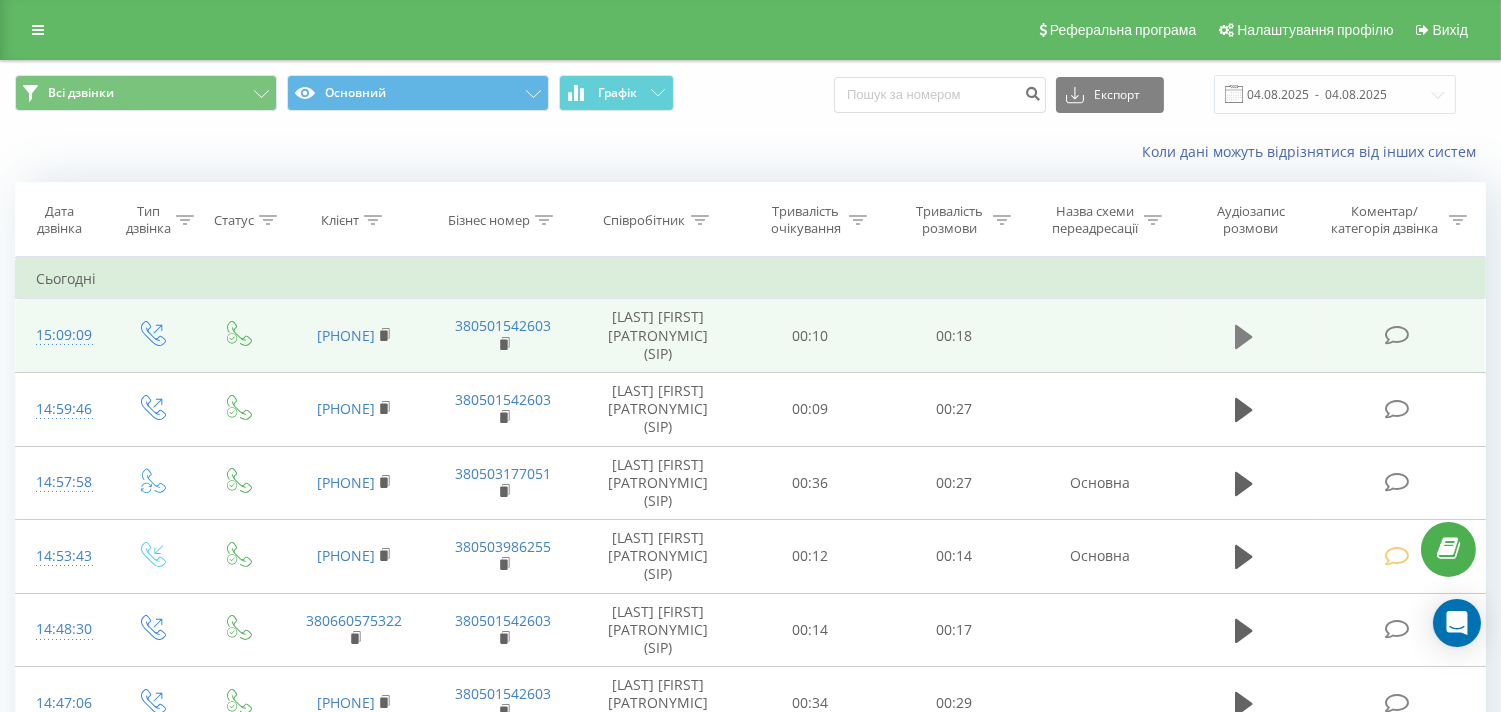 click 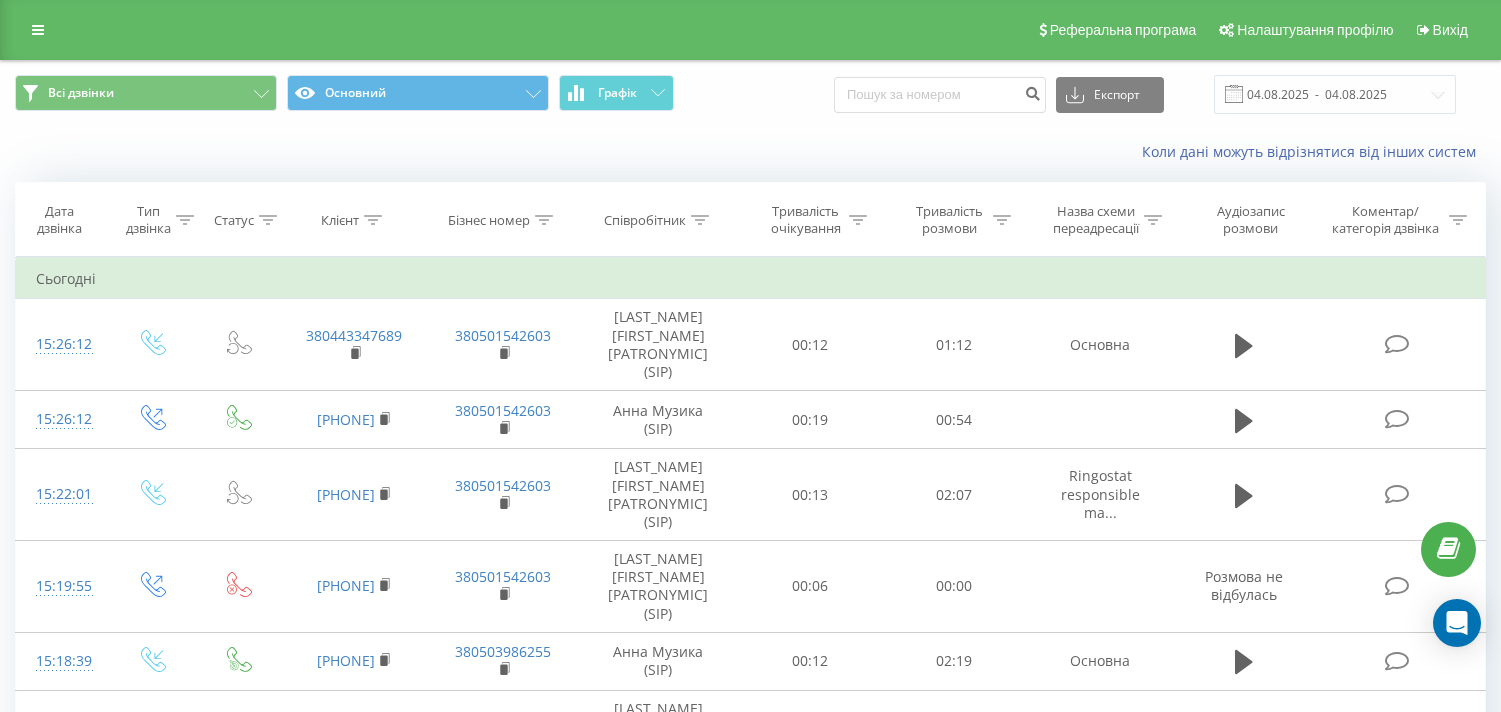 scroll, scrollTop: 0, scrollLeft: 0, axis: both 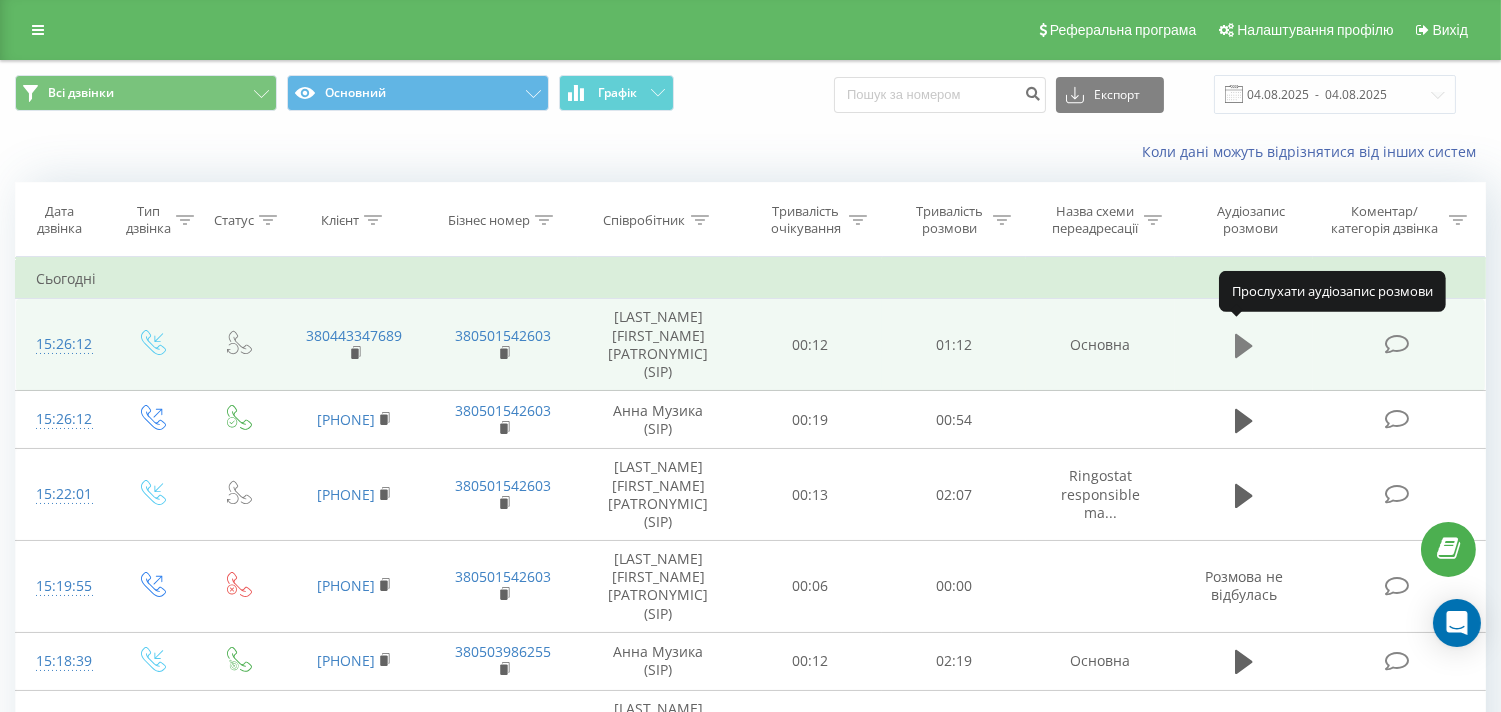 click 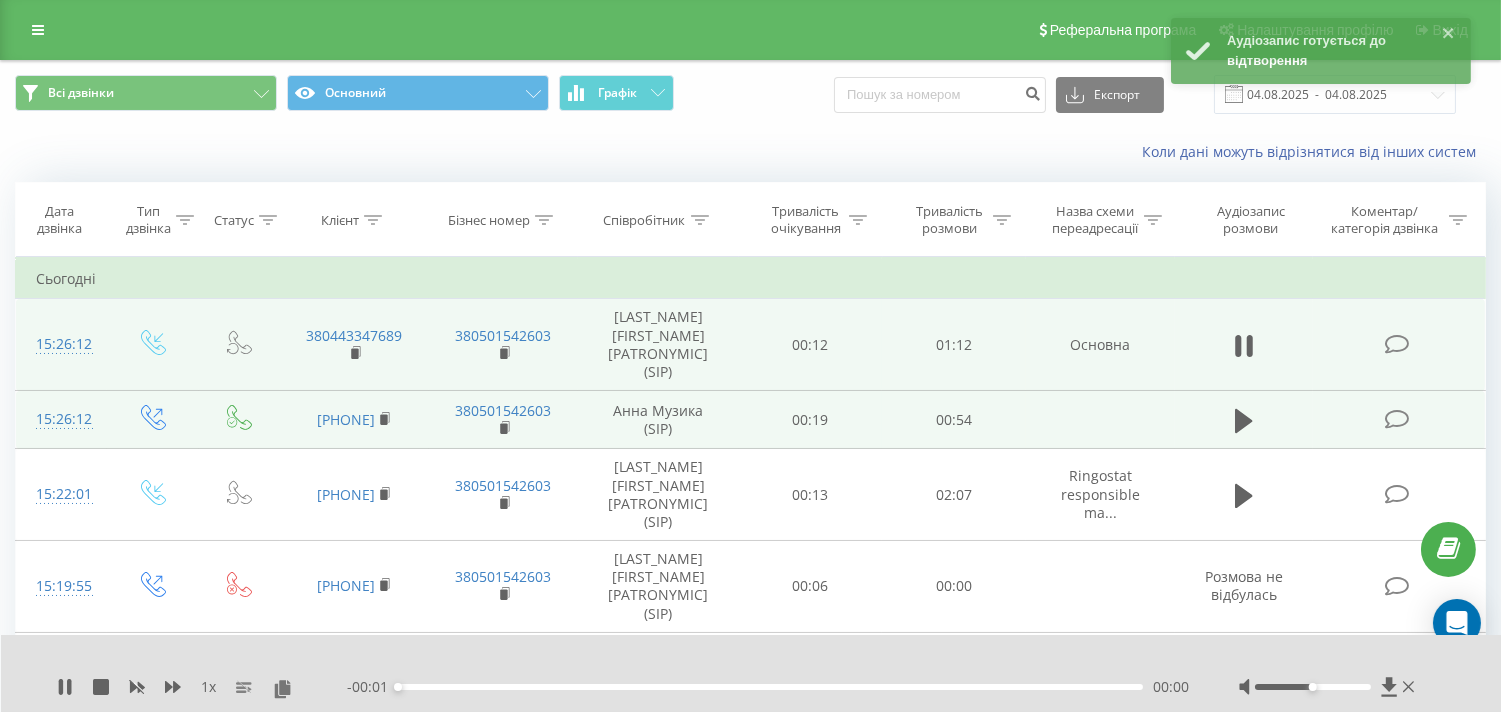 click at bounding box center [1396, 419] 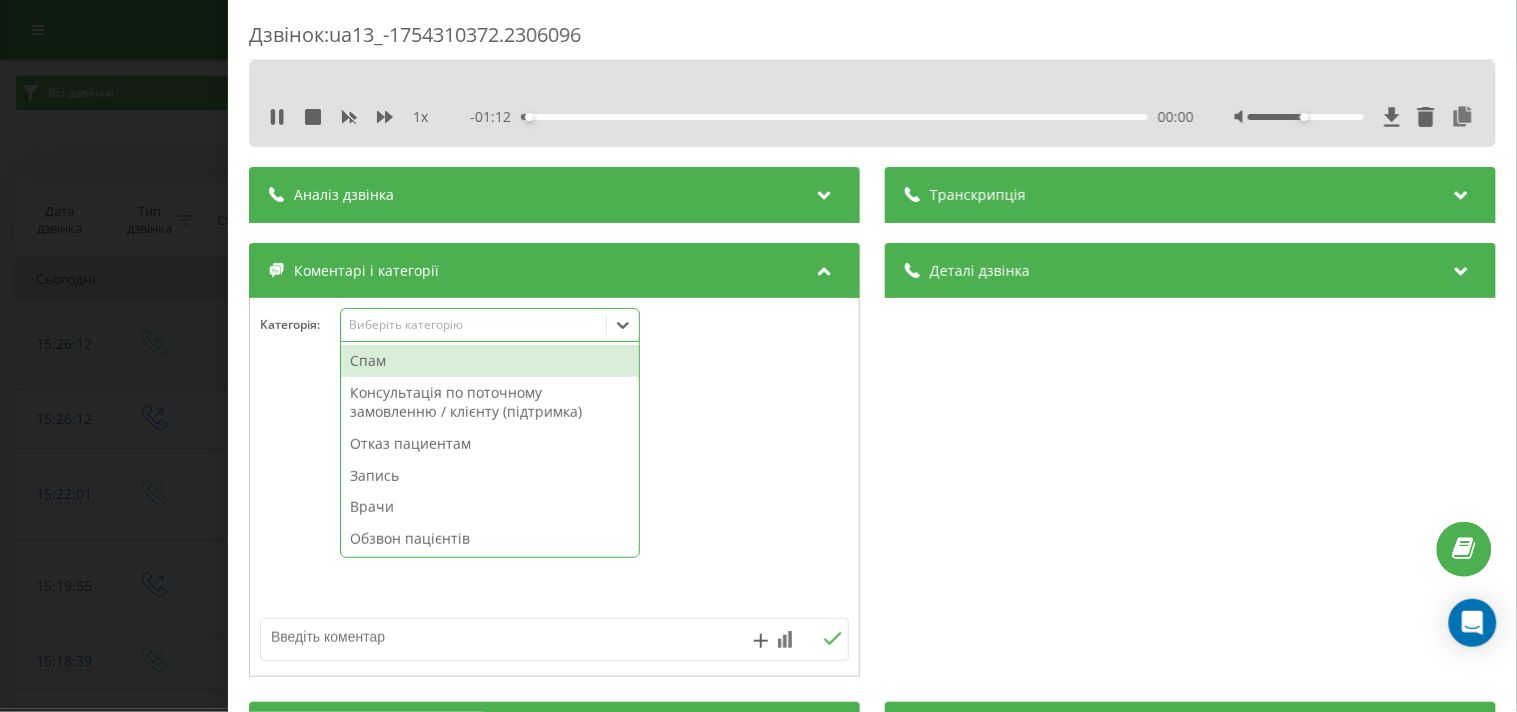 click on "Виберіть категорію" at bounding box center (473, 325) 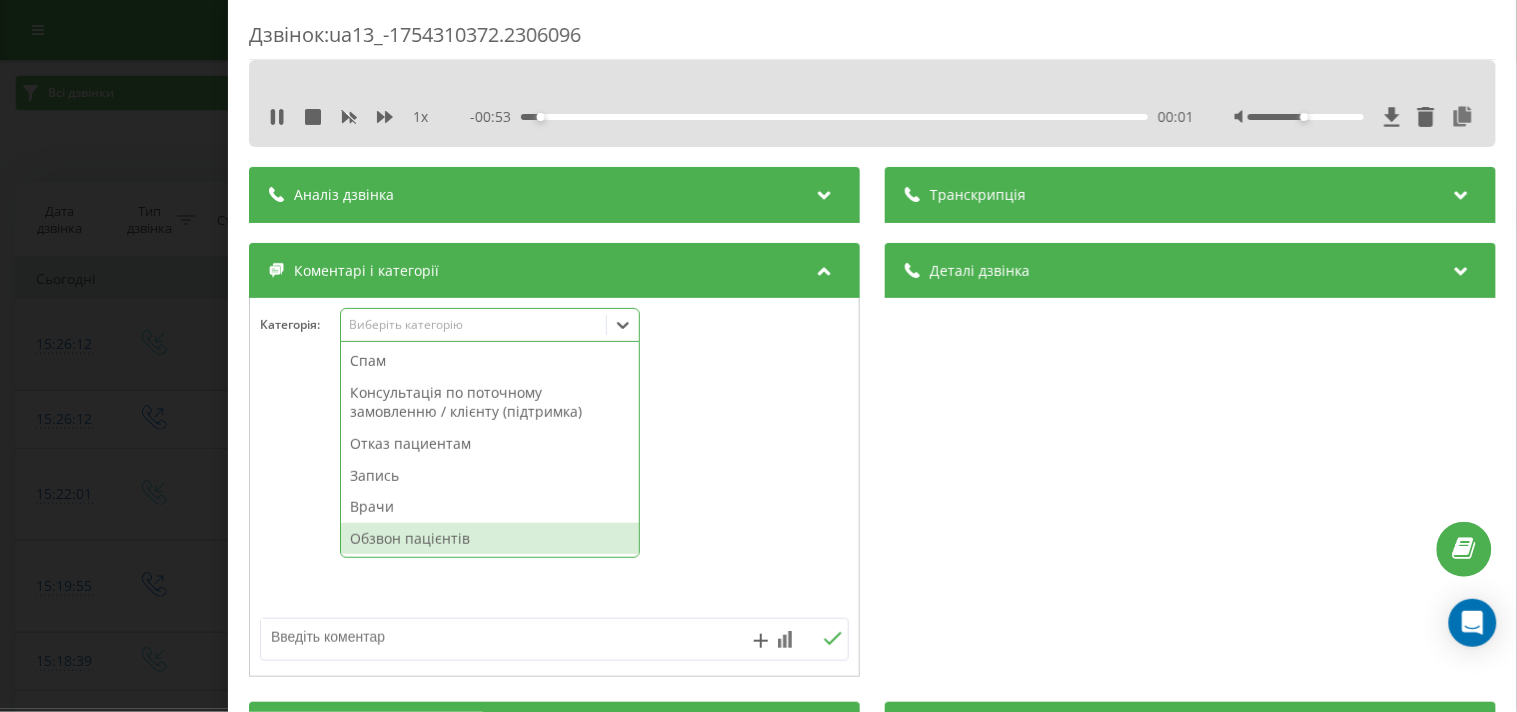 click on "Обзвон пацієнтів" at bounding box center [490, 539] 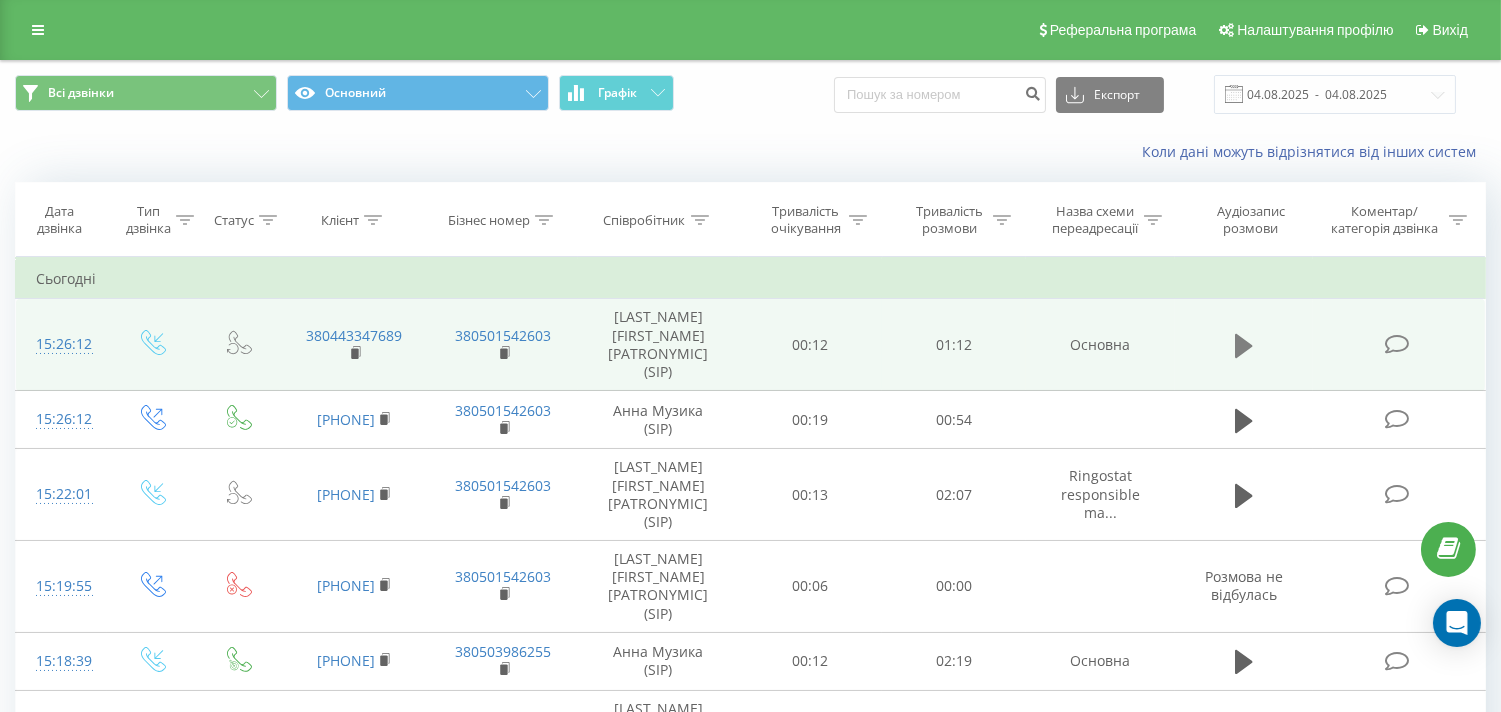click 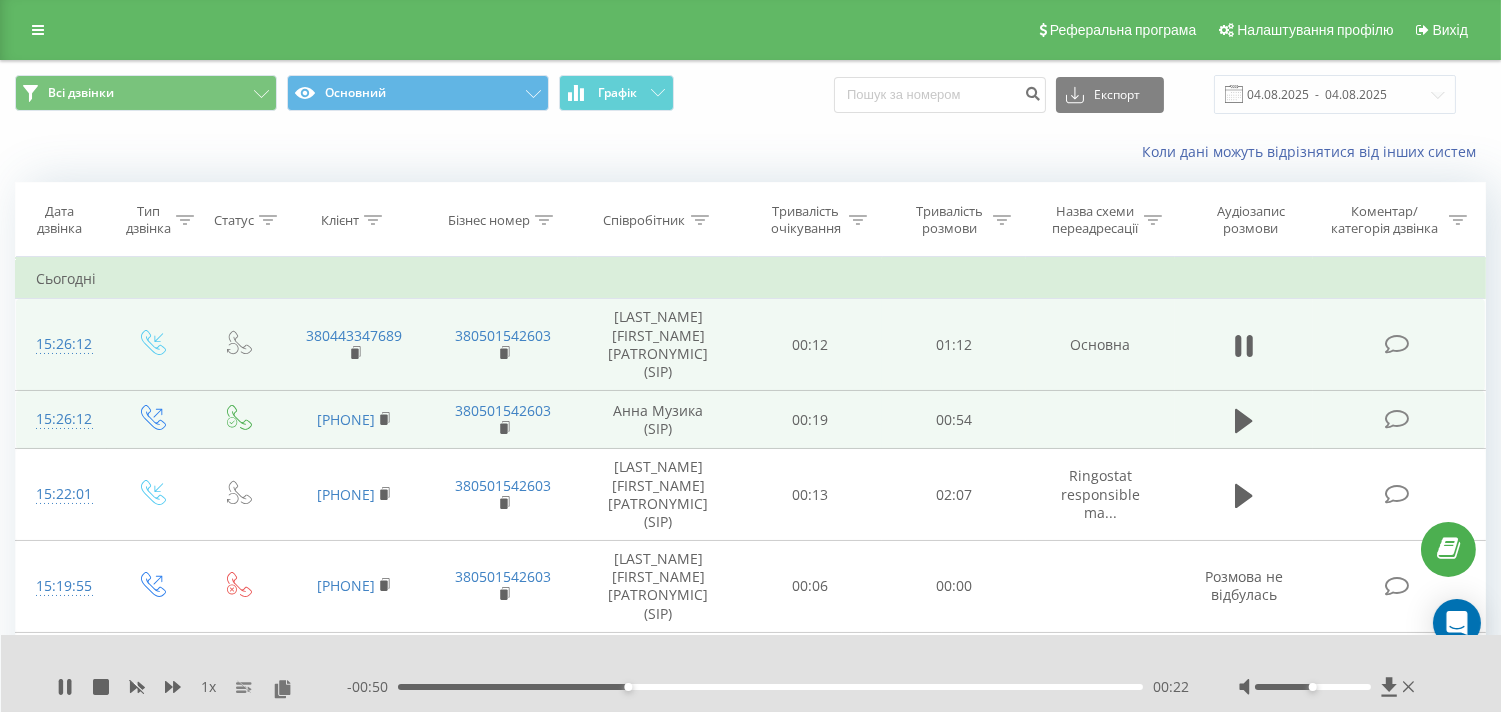 scroll, scrollTop: 111, scrollLeft: 0, axis: vertical 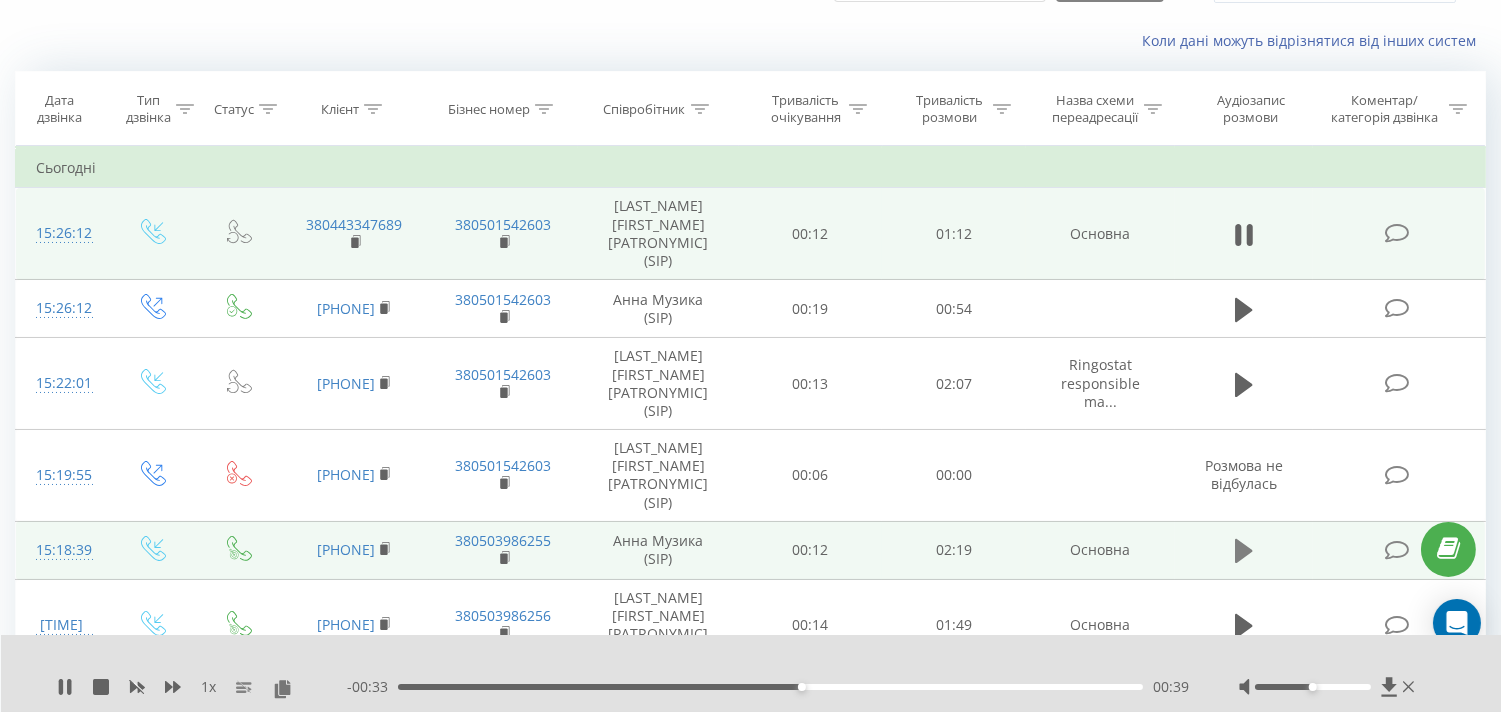 click 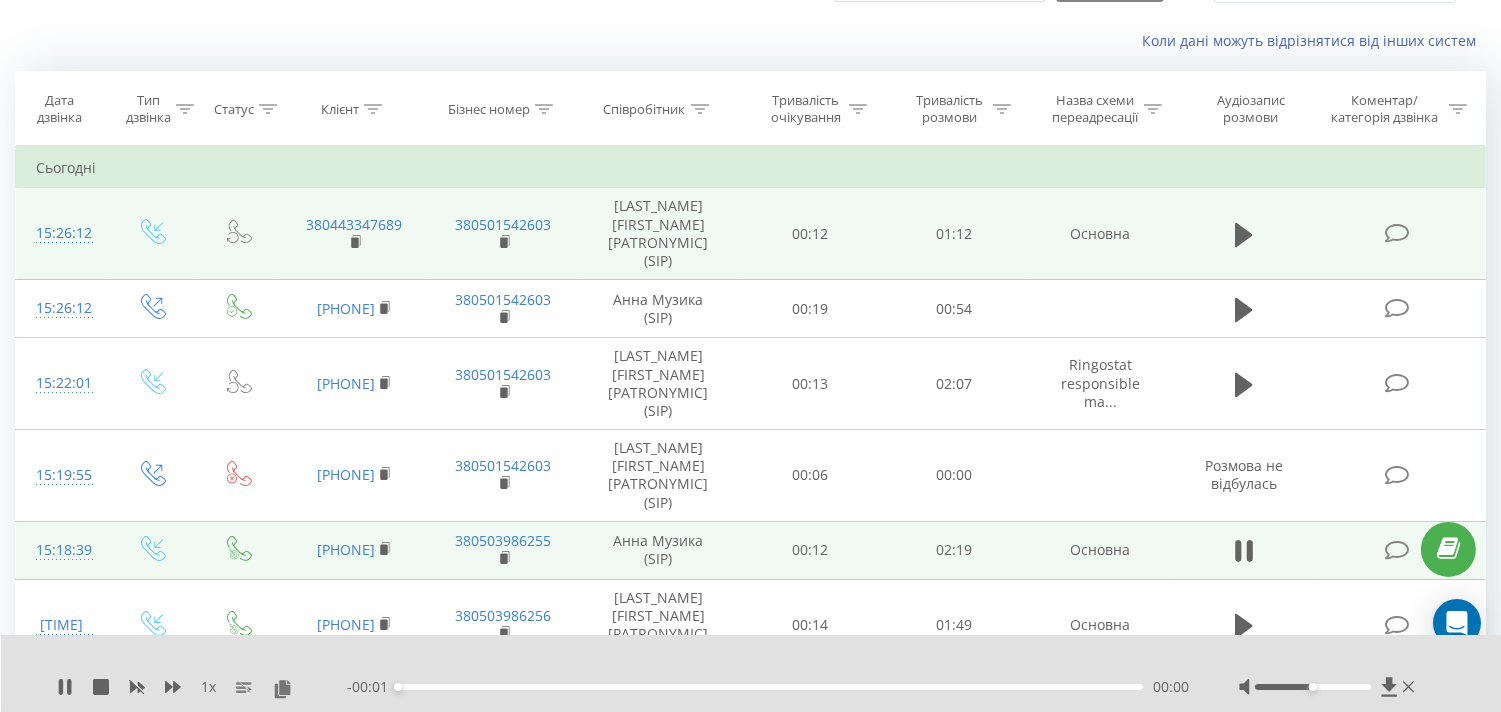 click at bounding box center (1396, 550) 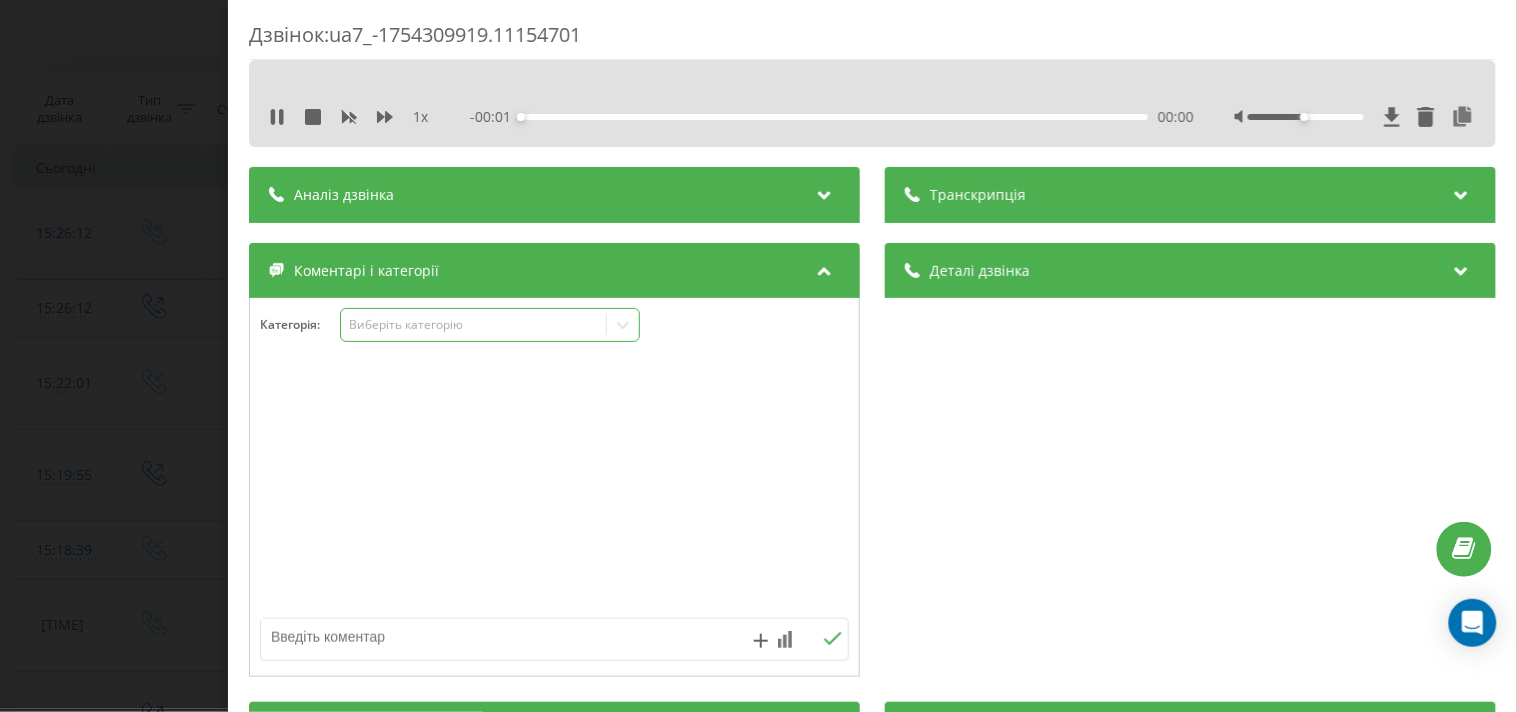 click on "Виберіть категорію" at bounding box center [473, 325] 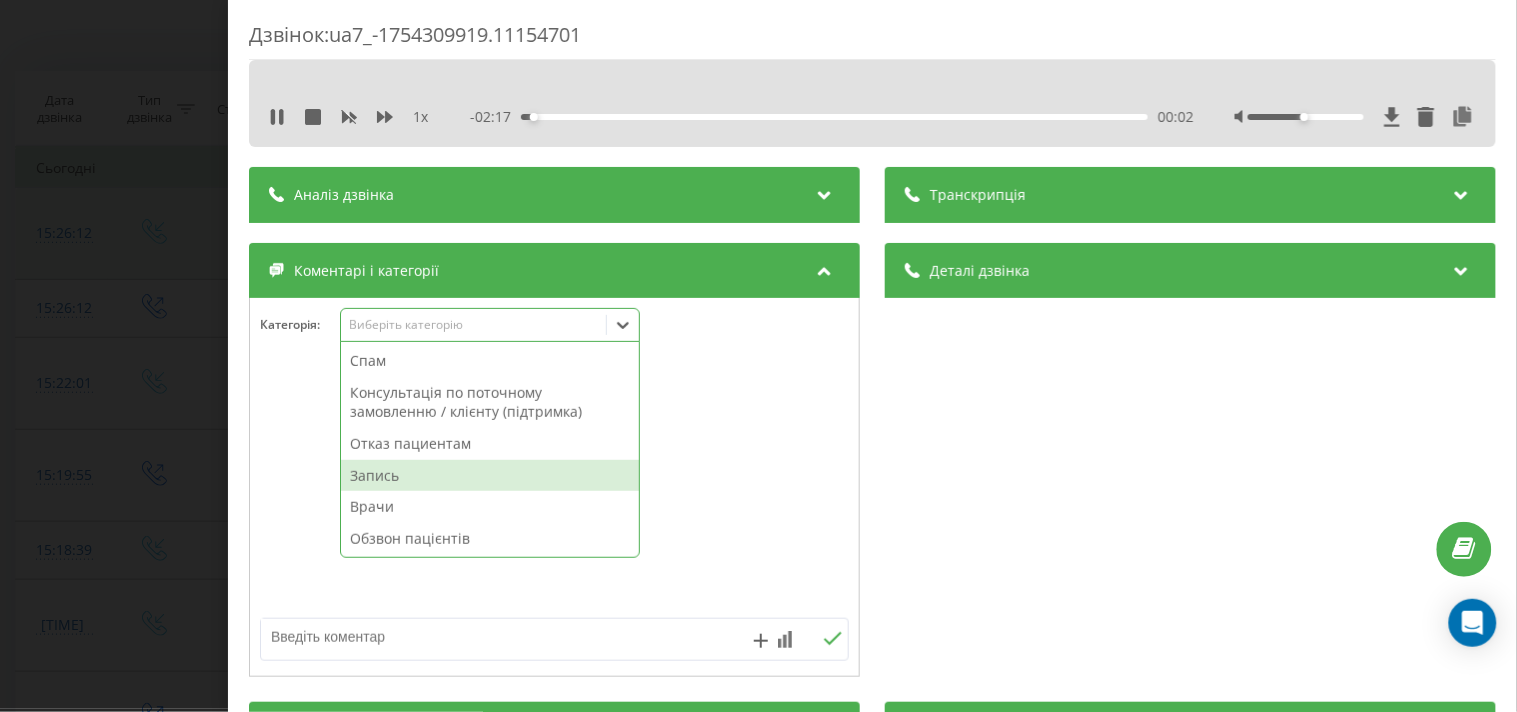 click on "Запись" at bounding box center [490, 476] 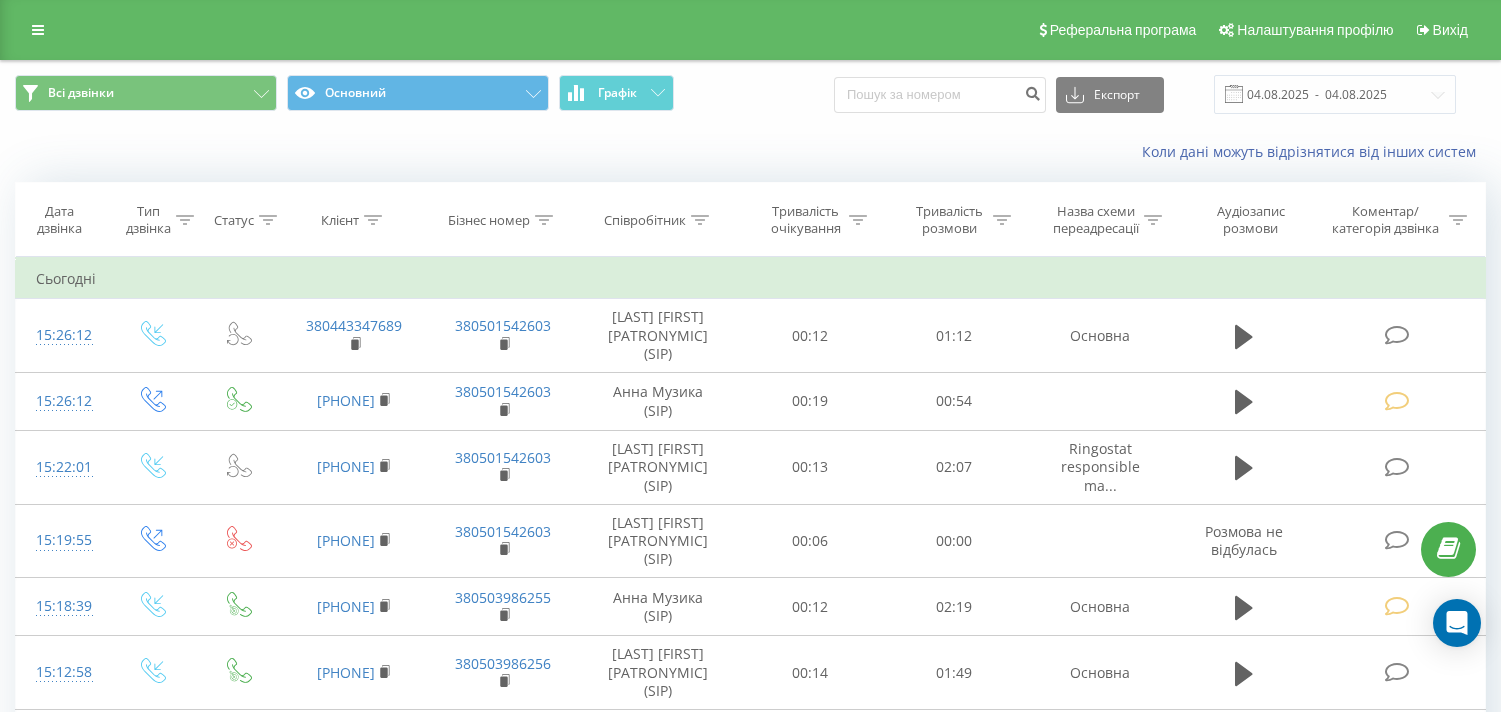 scroll, scrollTop: 111, scrollLeft: 0, axis: vertical 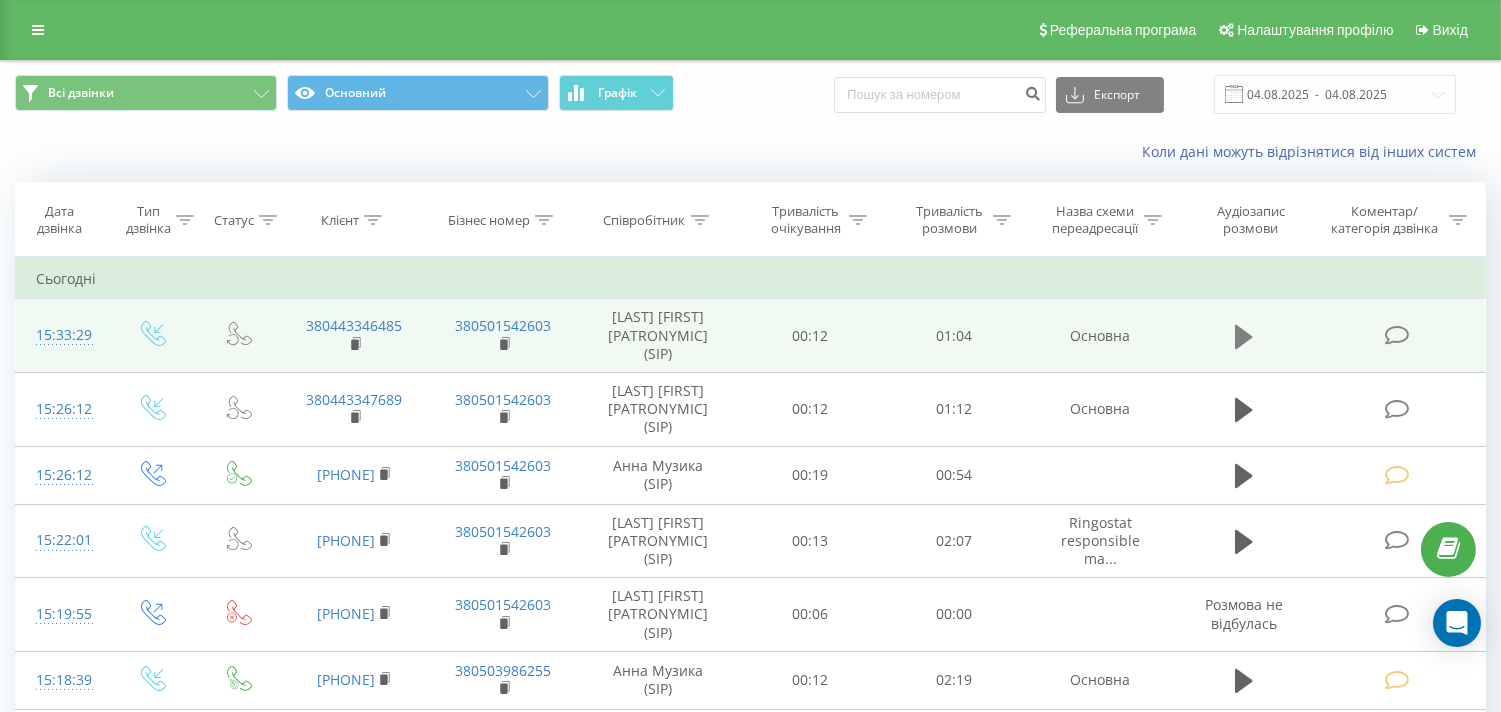 click 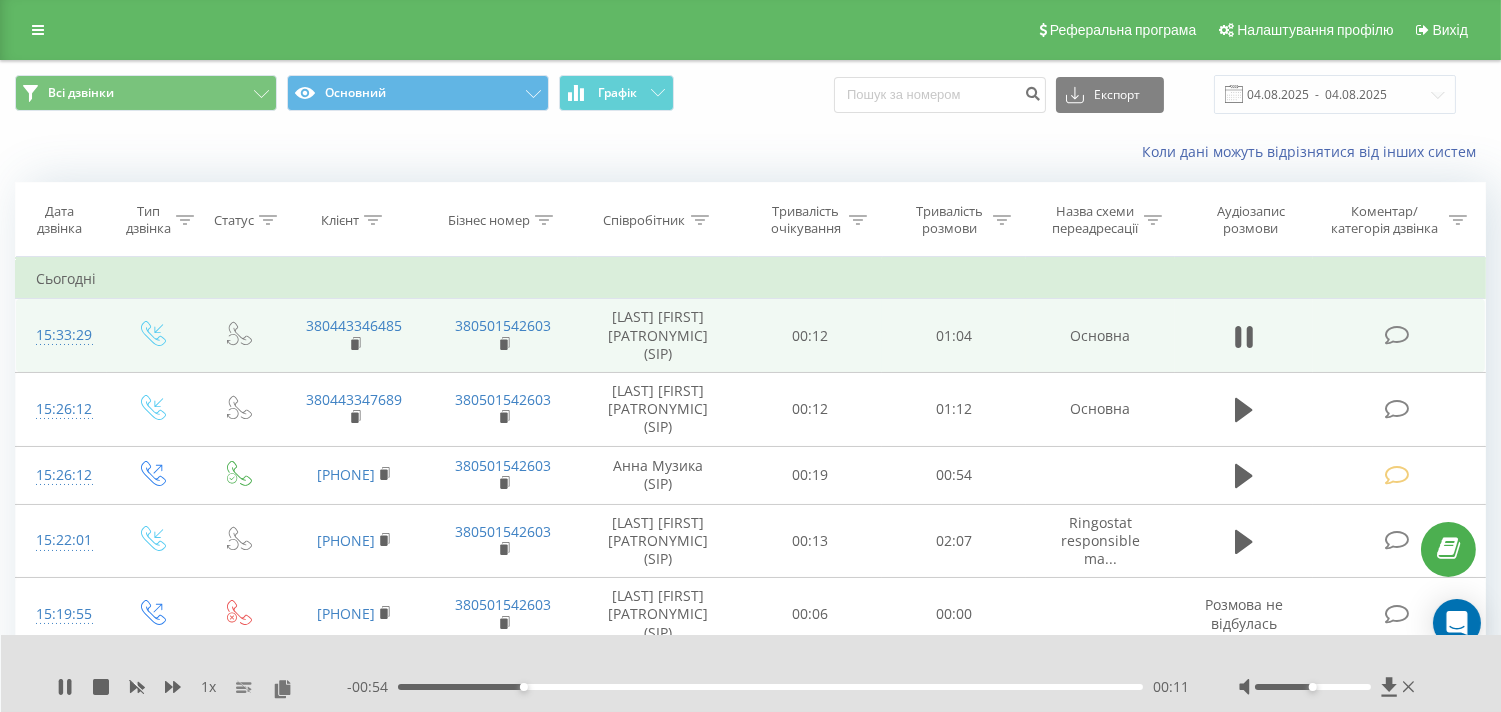 click 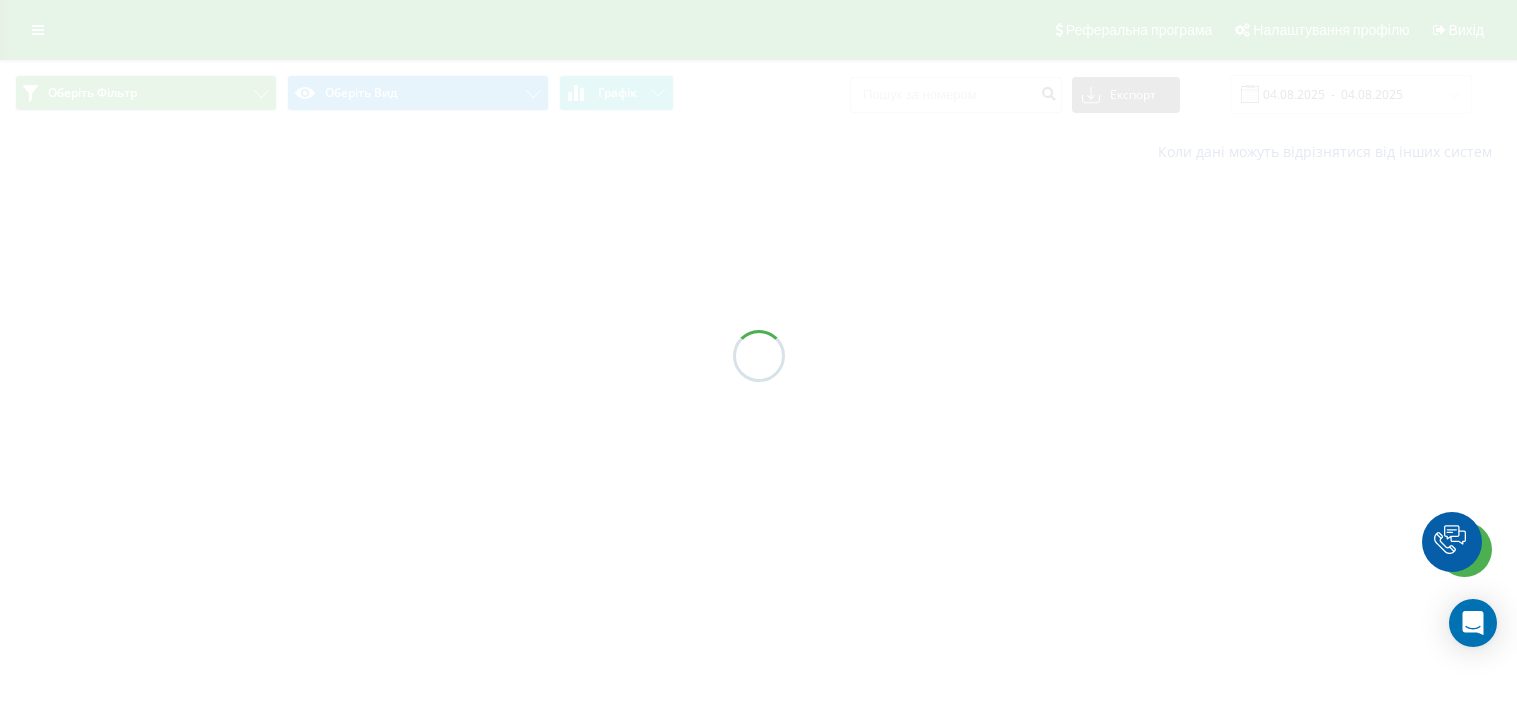scroll, scrollTop: 0, scrollLeft: 0, axis: both 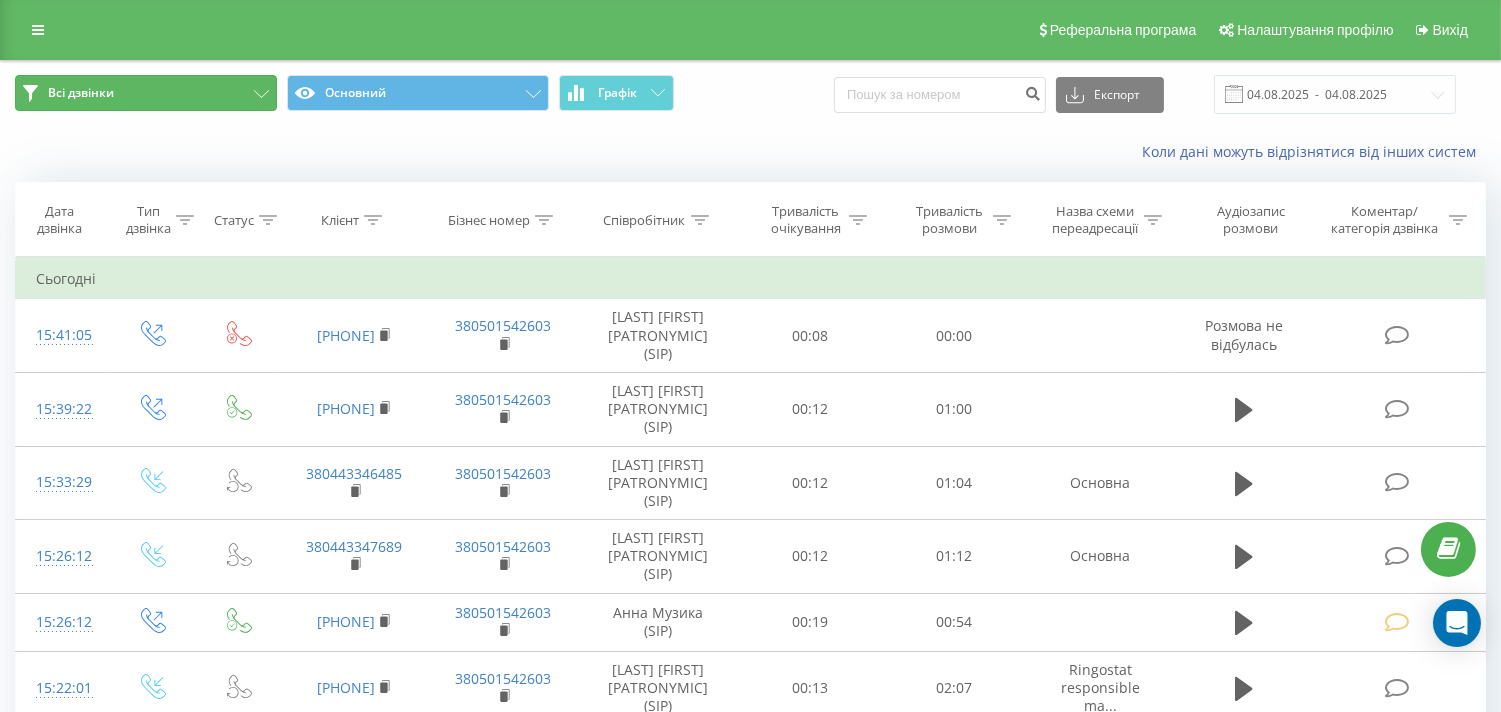 click on "Всі дзвінки" at bounding box center (146, 93) 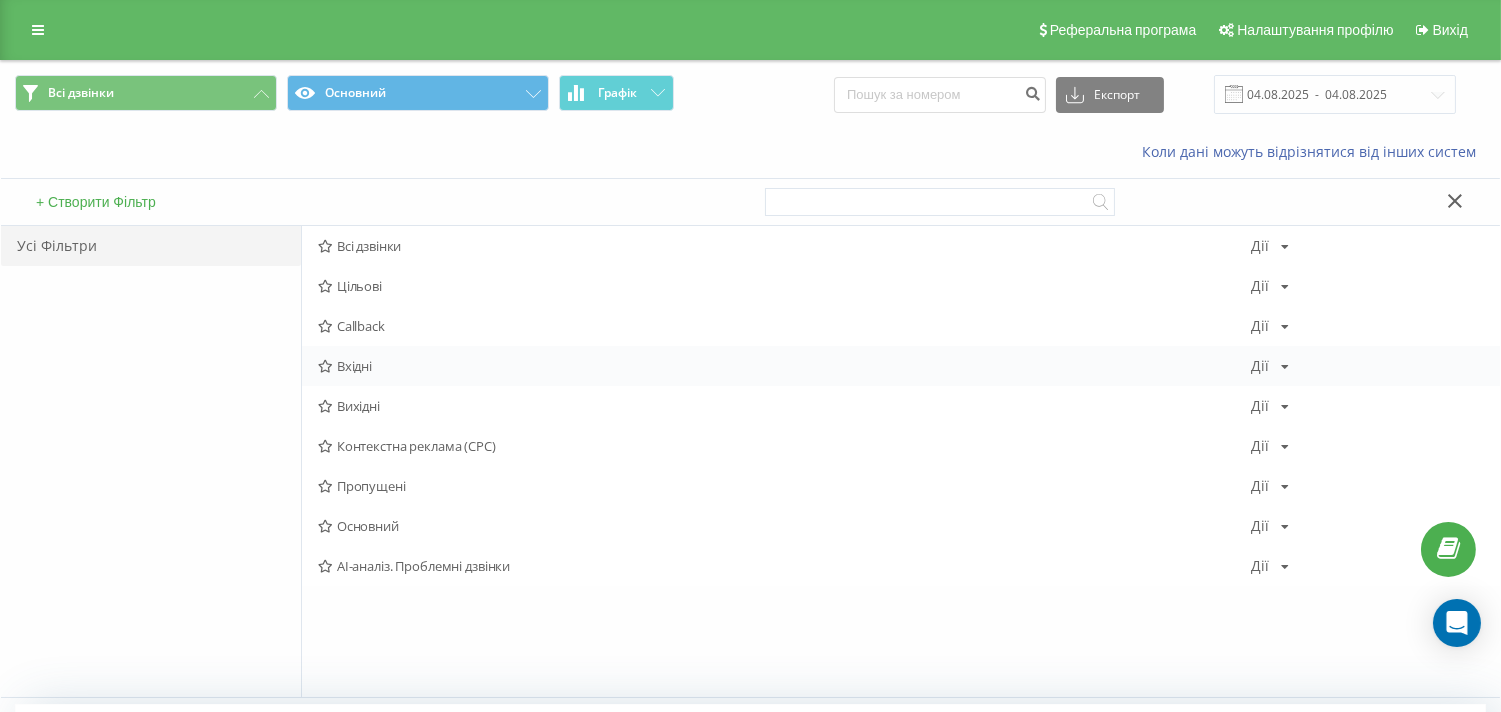 click on "Вхідні" at bounding box center (784, 366) 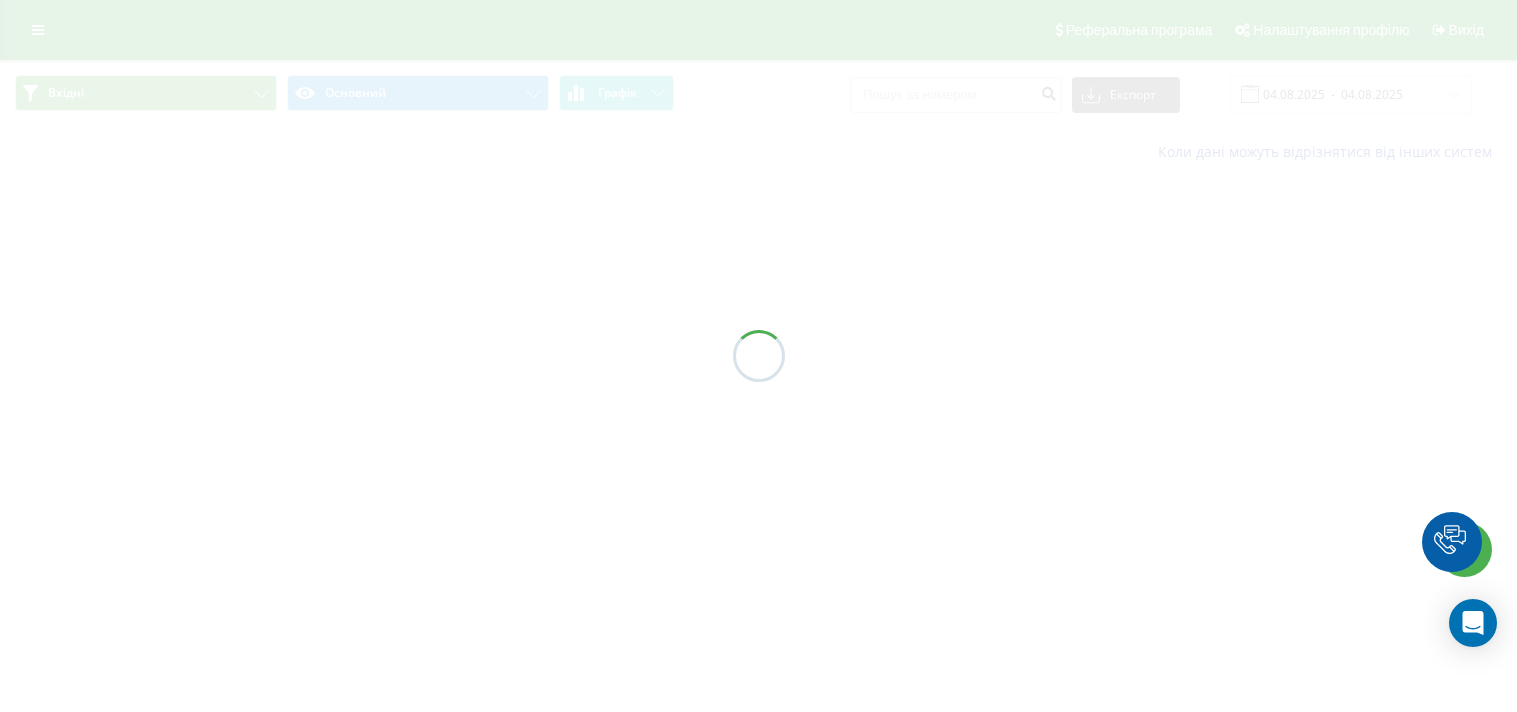 scroll, scrollTop: 0, scrollLeft: 0, axis: both 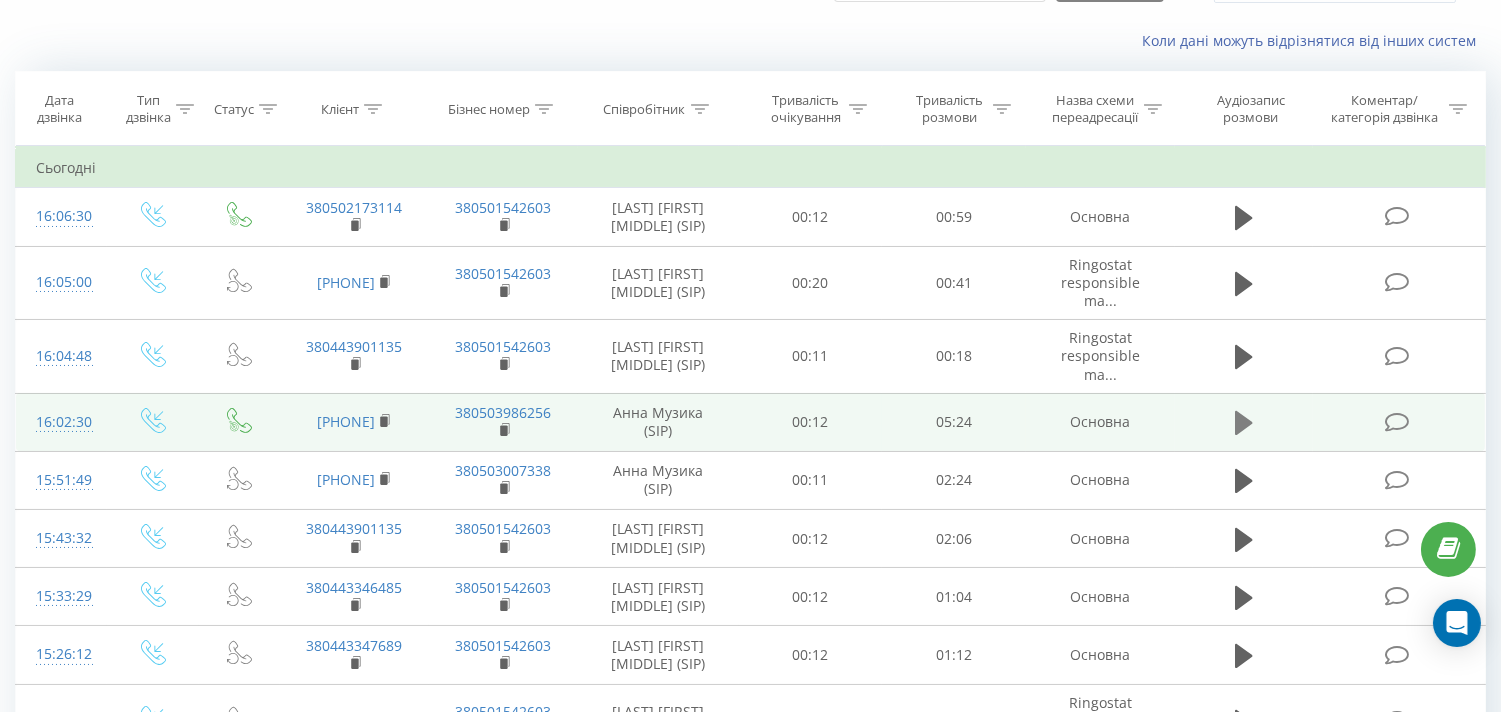 click at bounding box center [1244, 423] 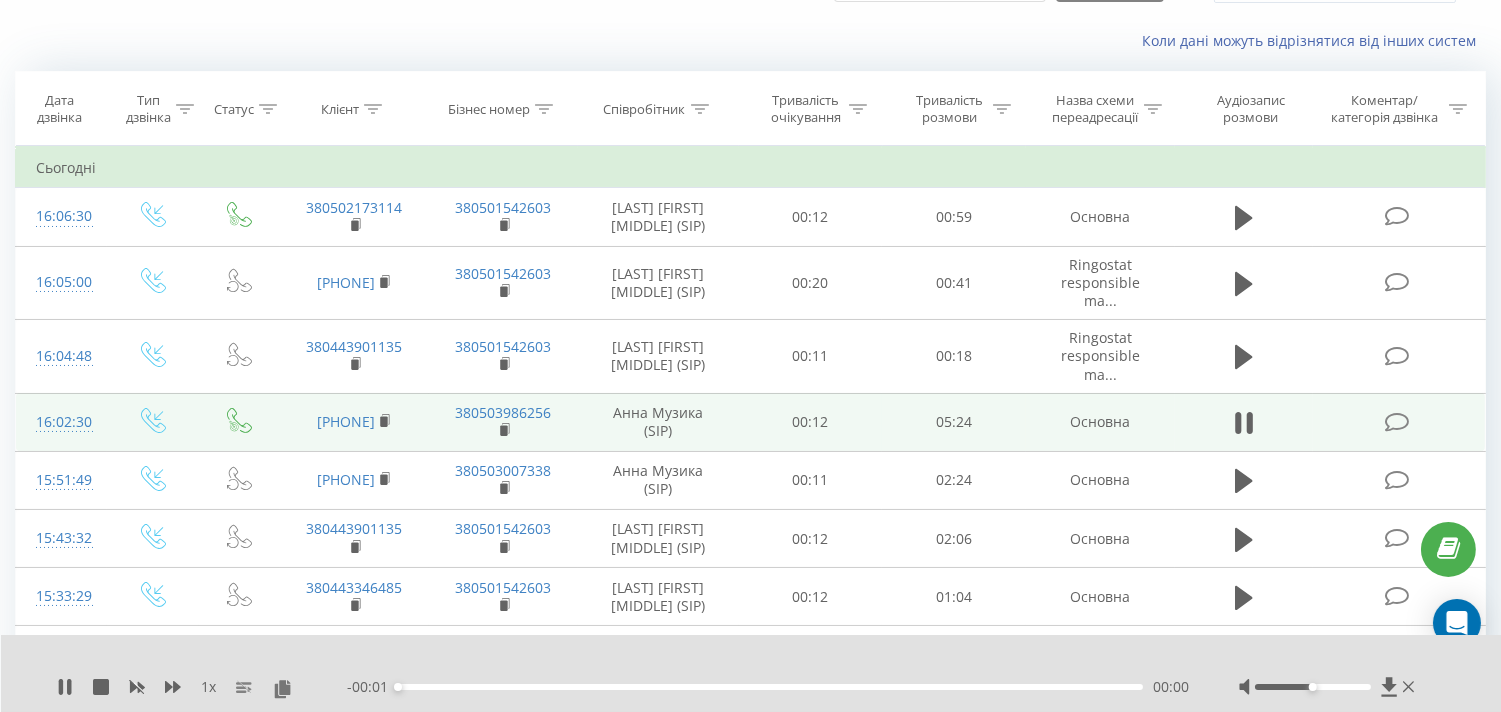 click at bounding box center [1399, 422] 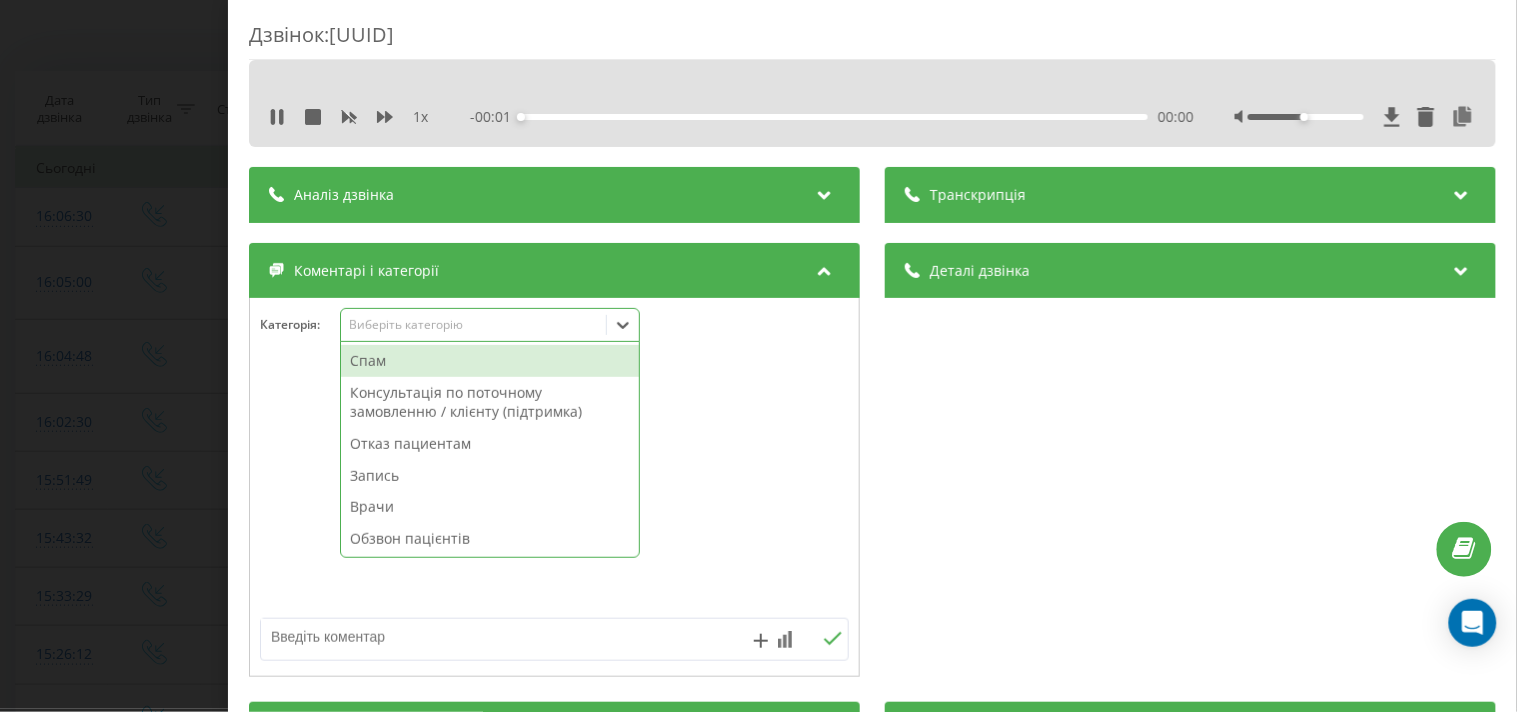 click on "Виберіть категорію" at bounding box center (490, 325) 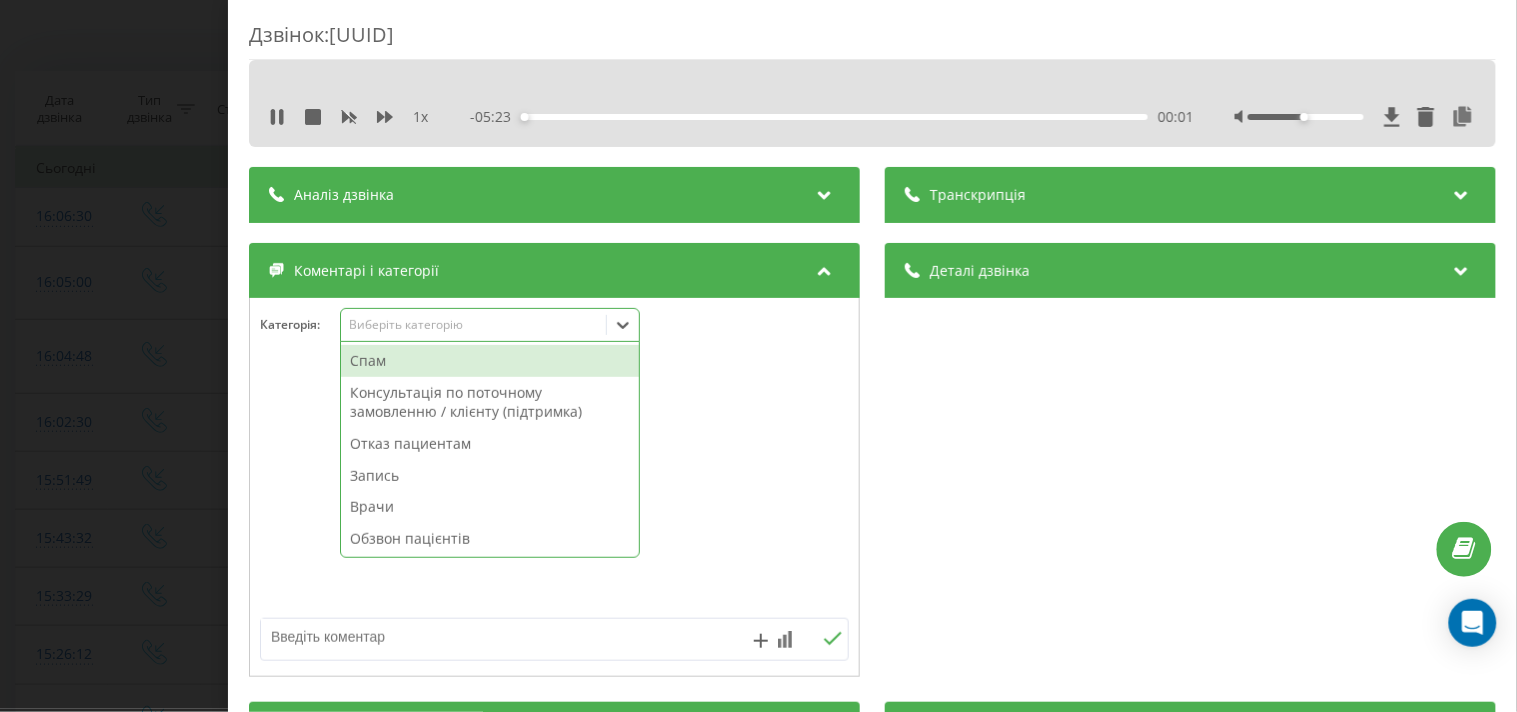 click on "Запись" at bounding box center (490, 476) 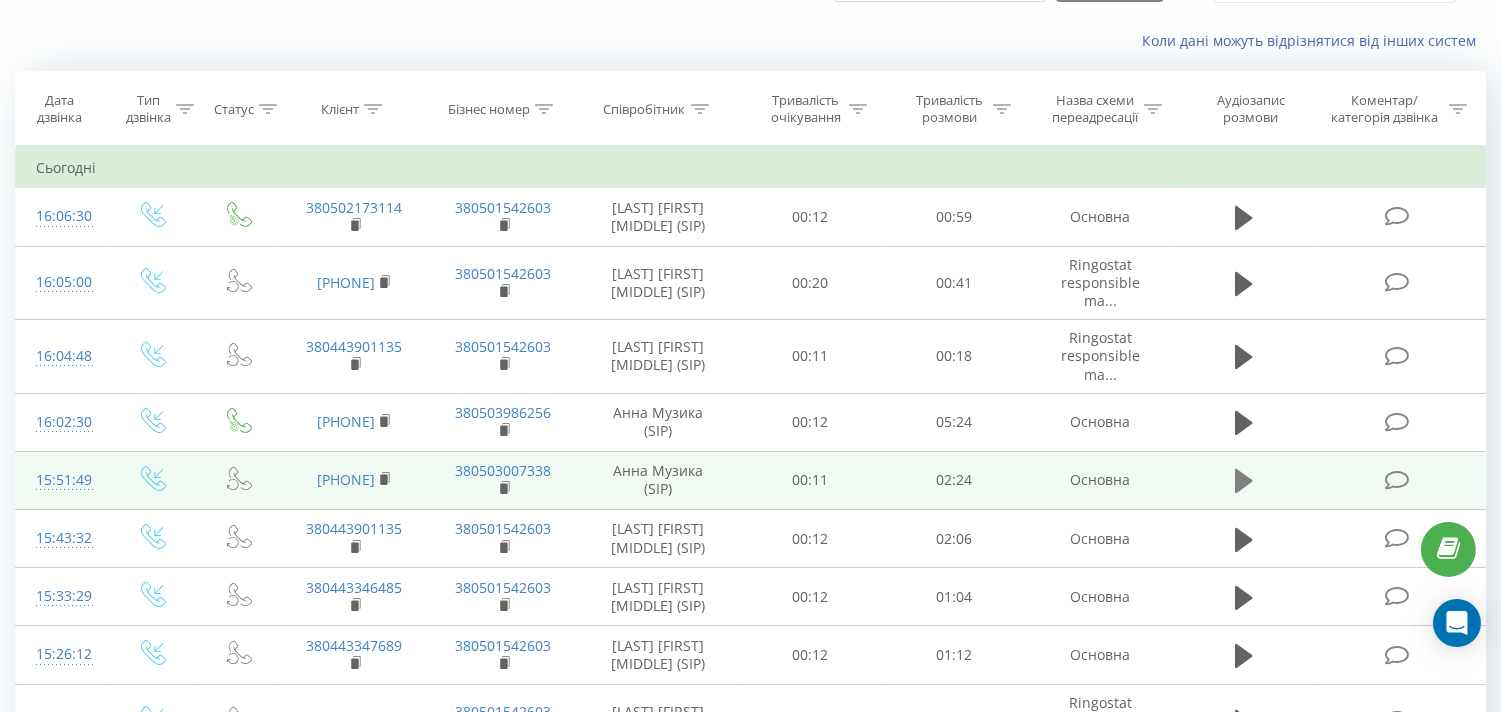 click 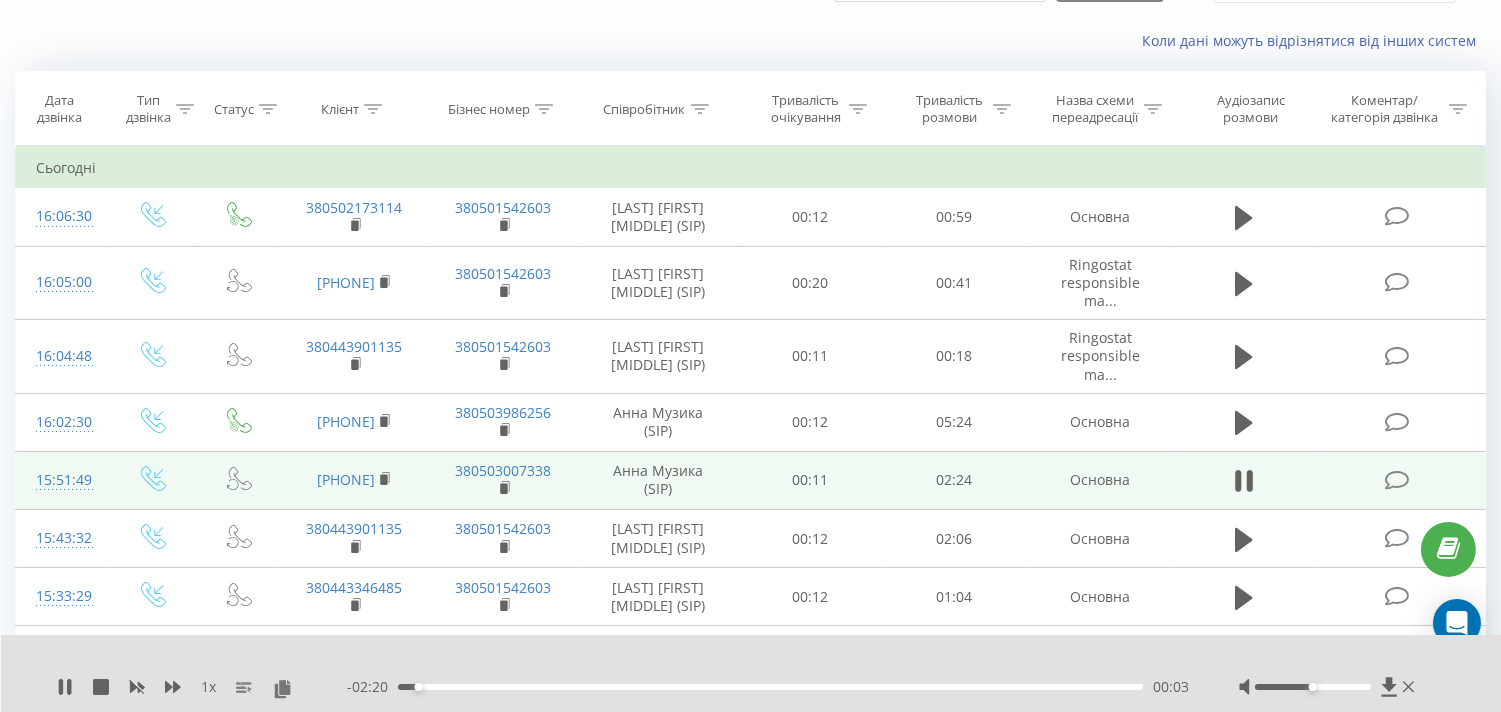 click at bounding box center [1396, 480] 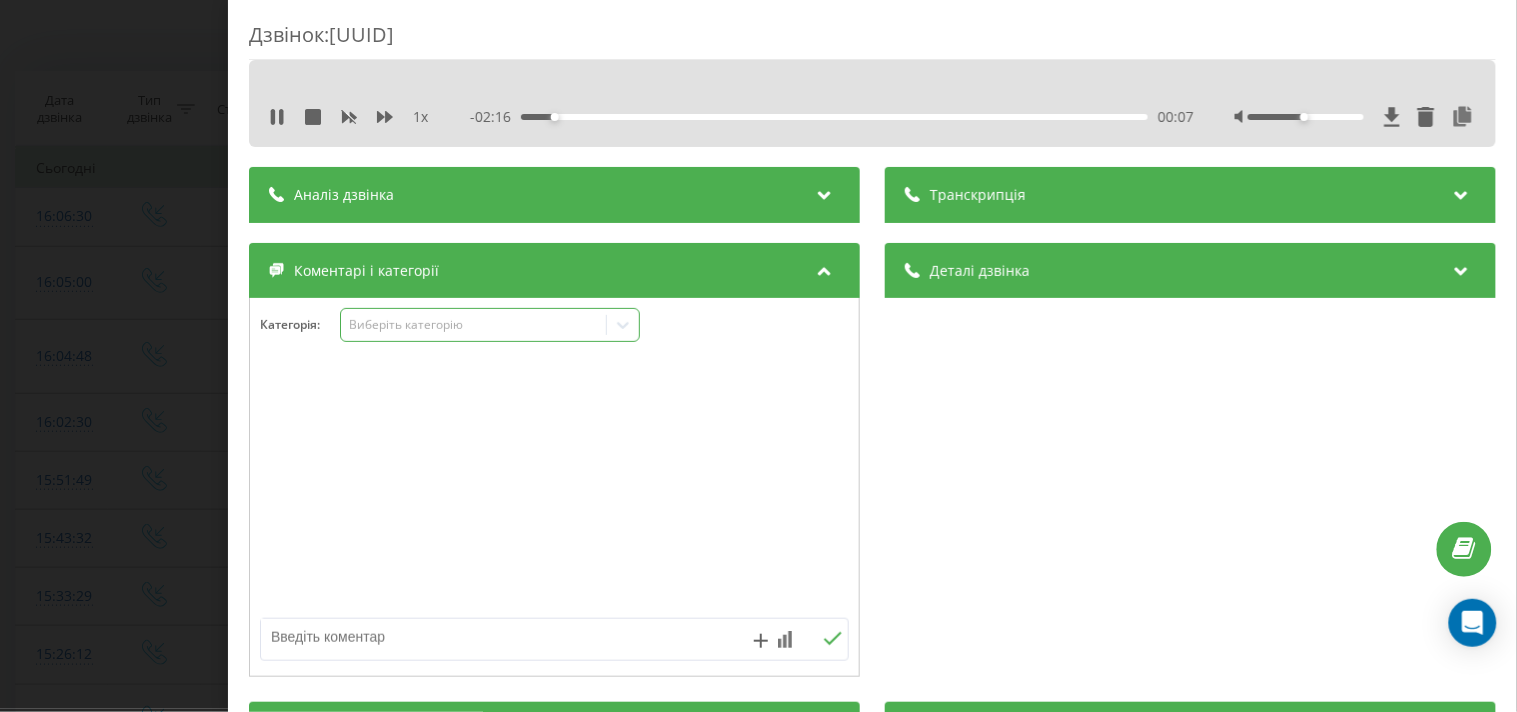 click on "Виберіть категорію" at bounding box center [473, 325] 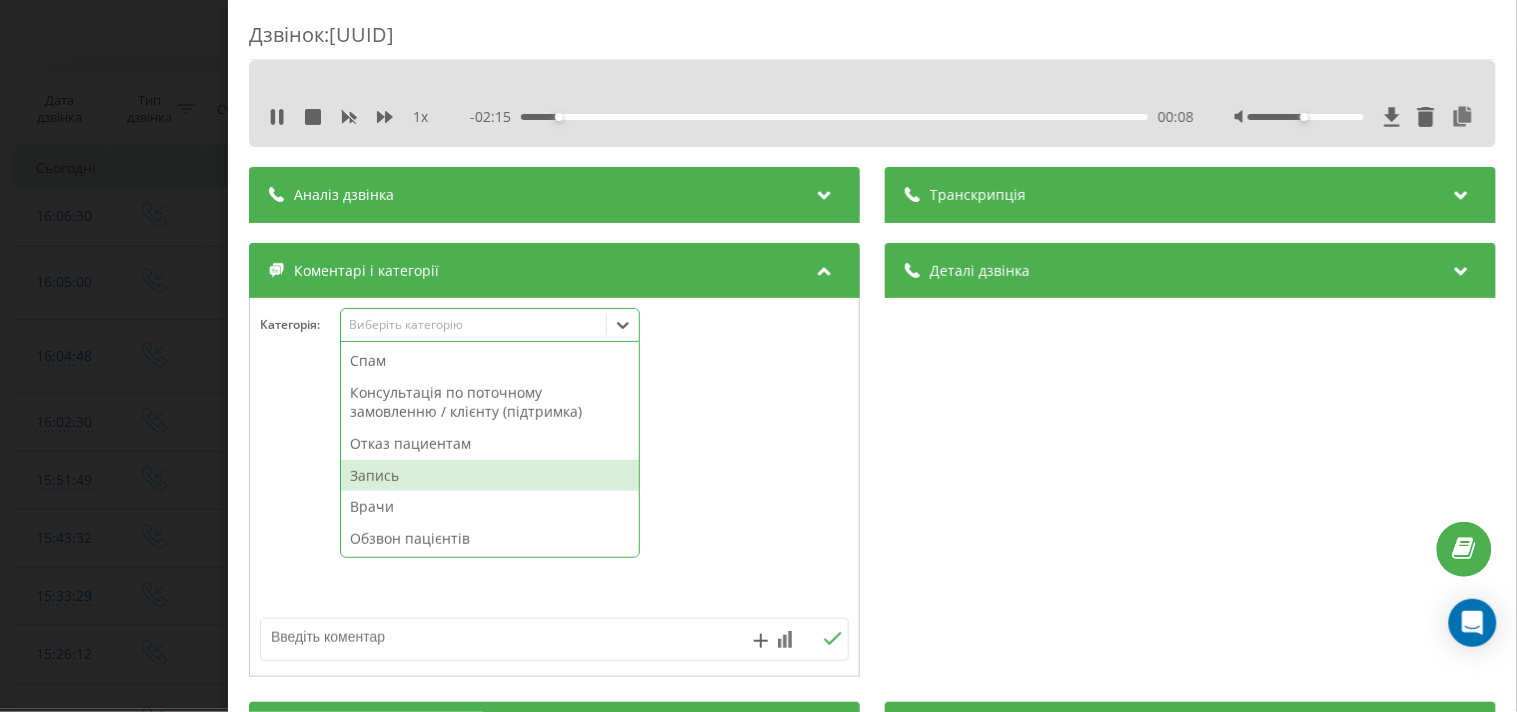 click on "Запись" at bounding box center [490, 476] 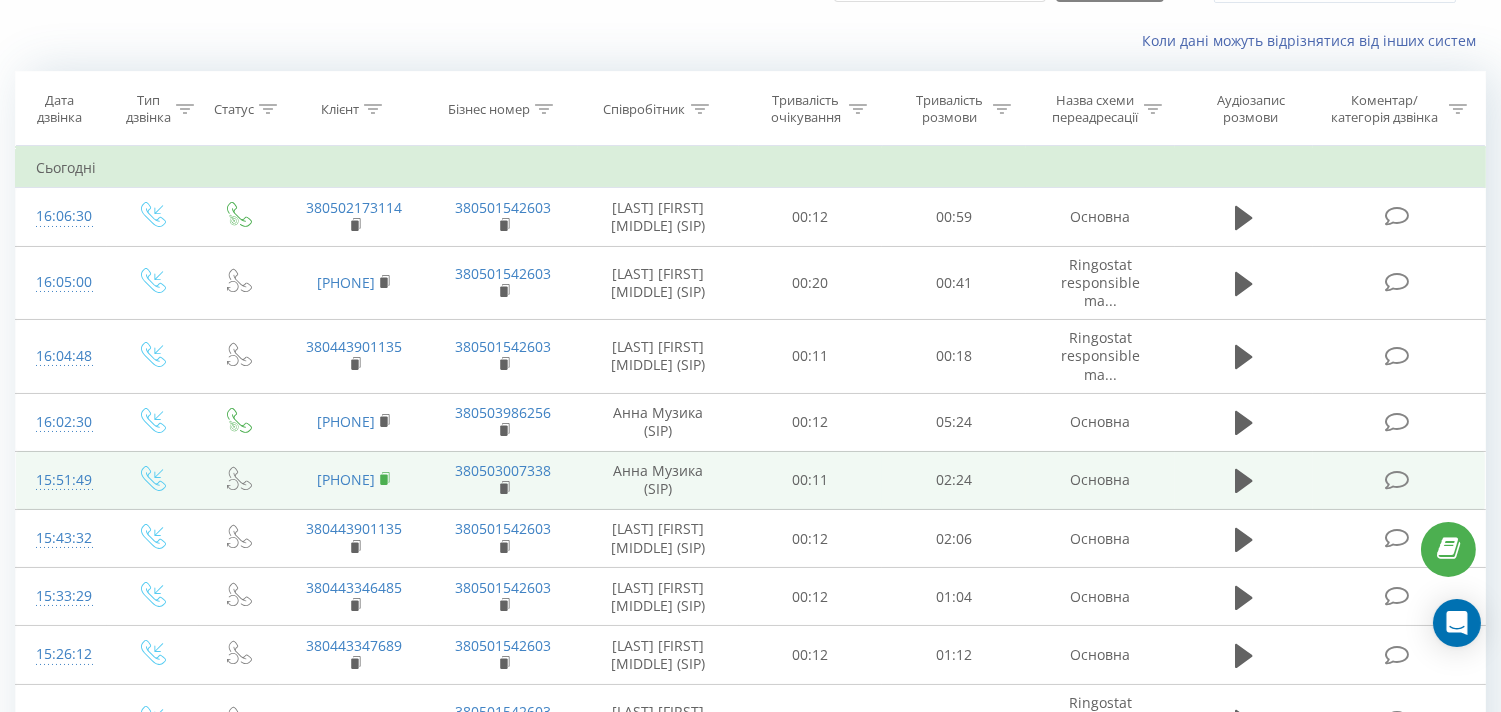 click 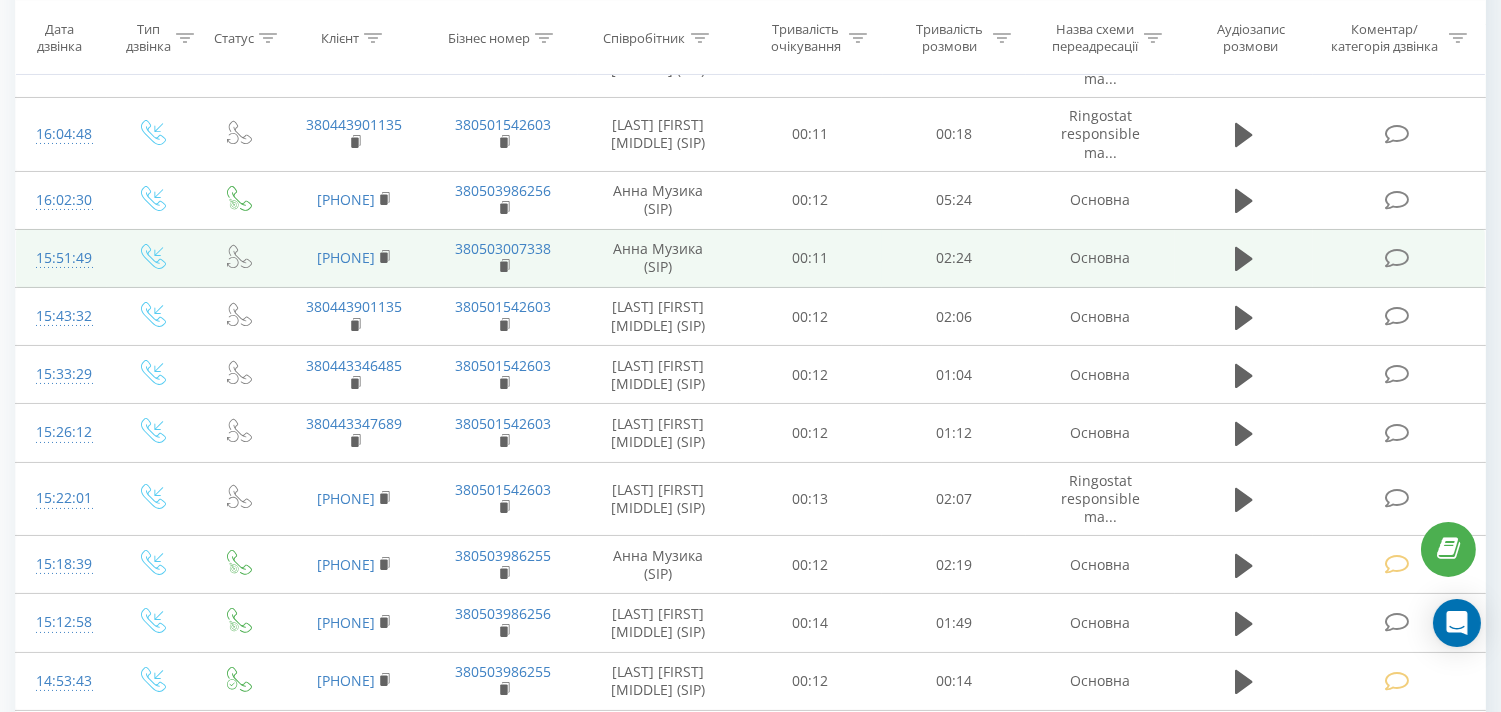 scroll, scrollTop: 222, scrollLeft: 0, axis: vertical 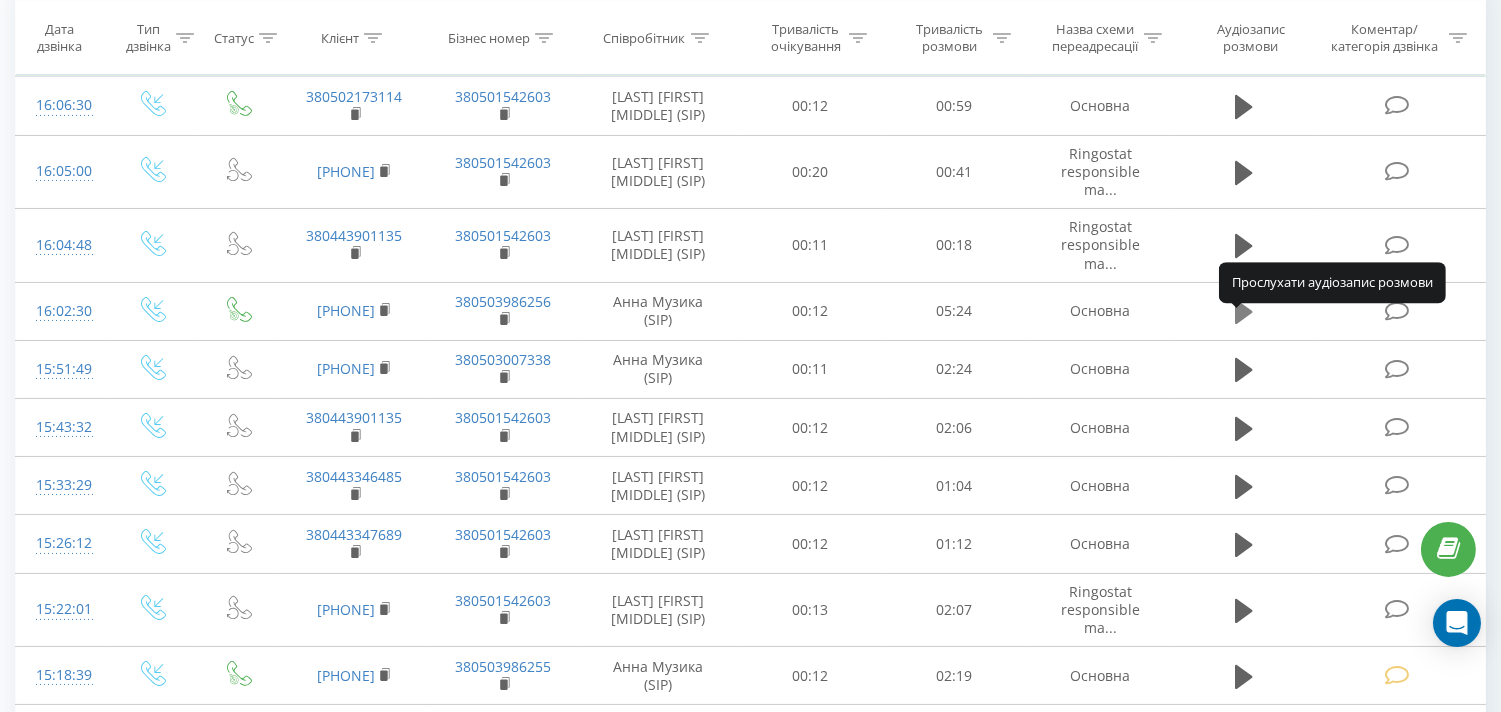 click 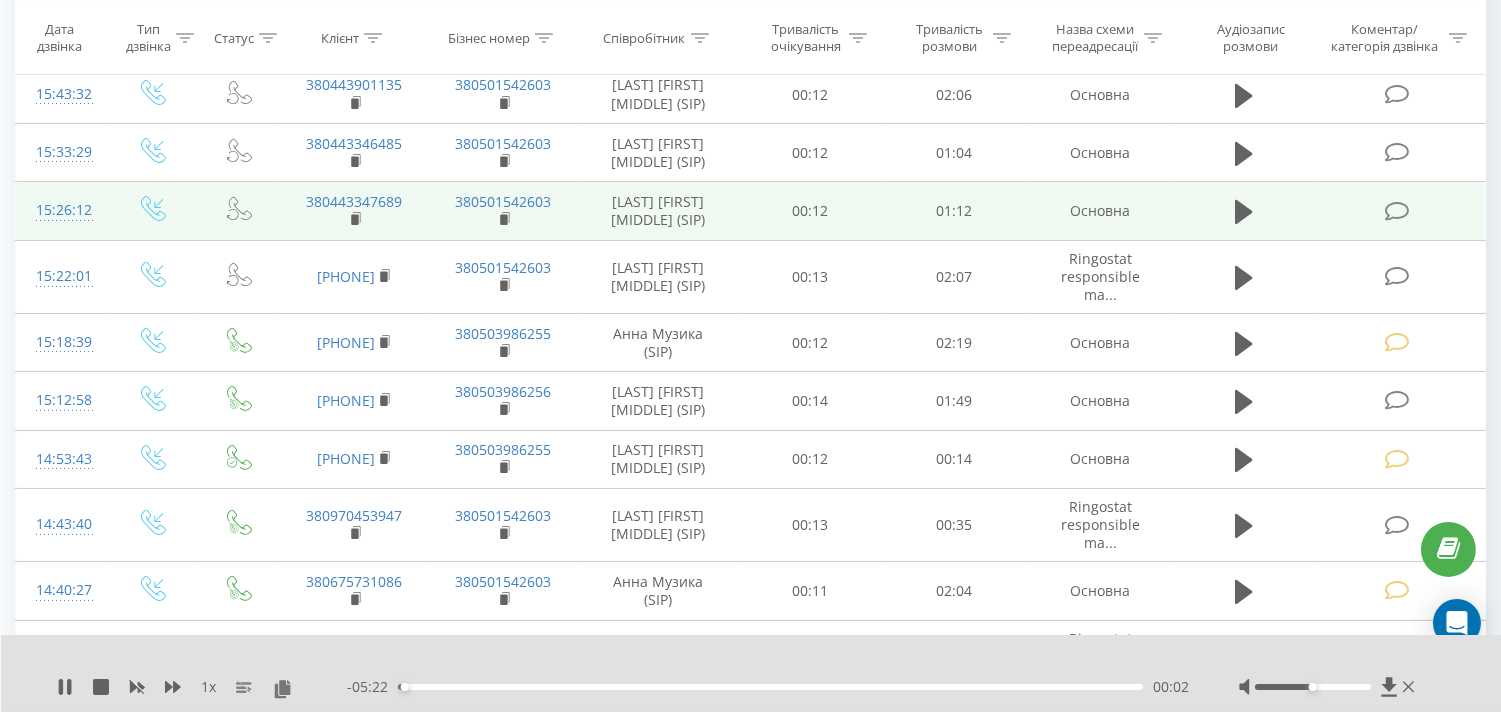 scroll, scrollTop: 444, scrollLeft: 0, axis: vertical 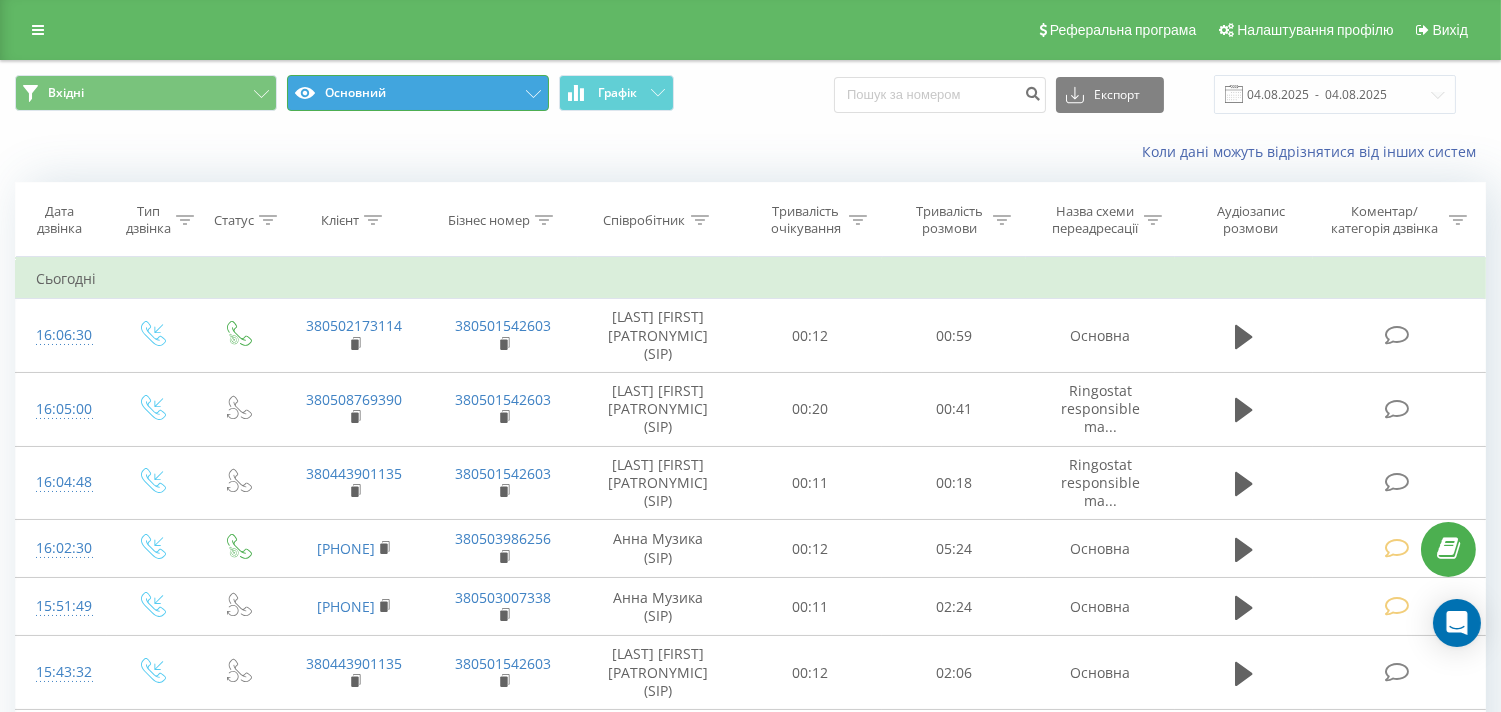 click on "Основний" at bounding box center (418, 93) 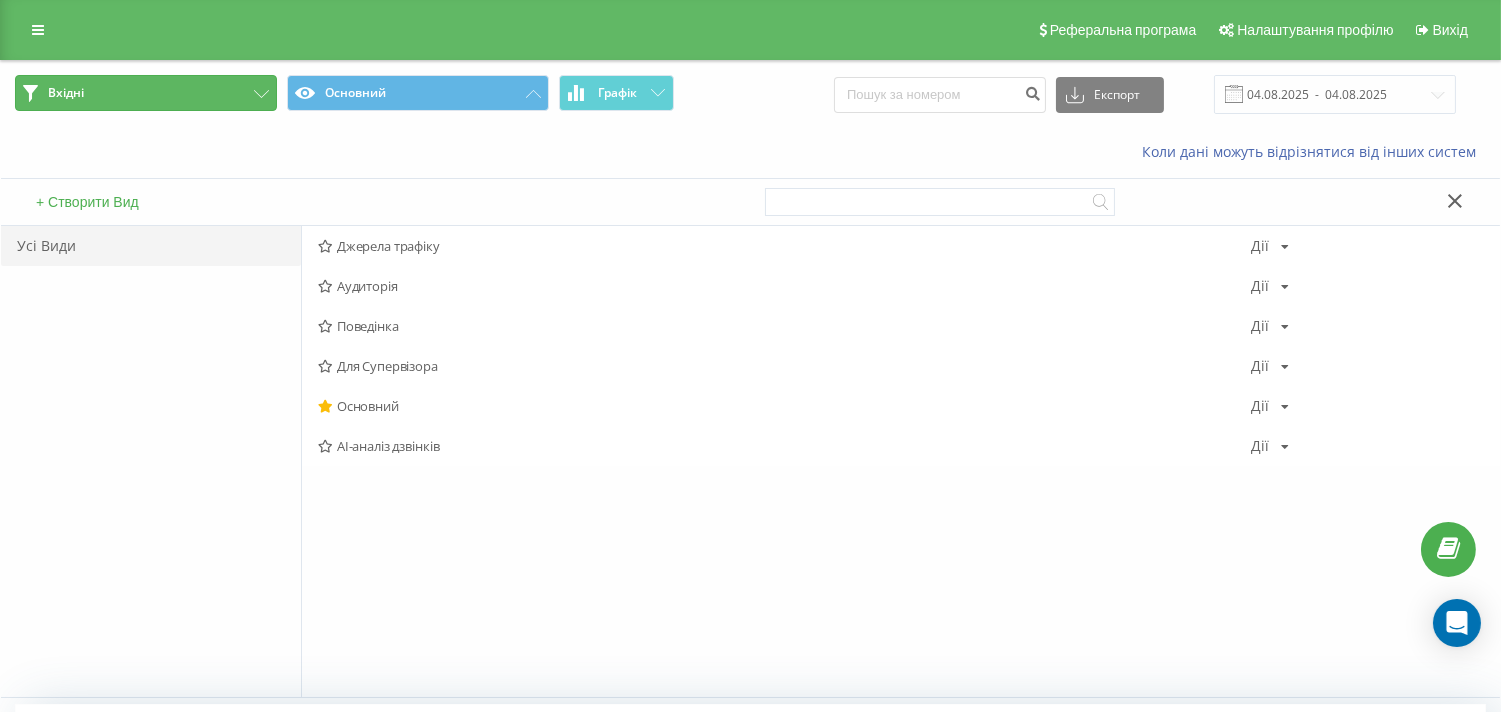 click on "Вхідні" at bounding box center [146, 93] 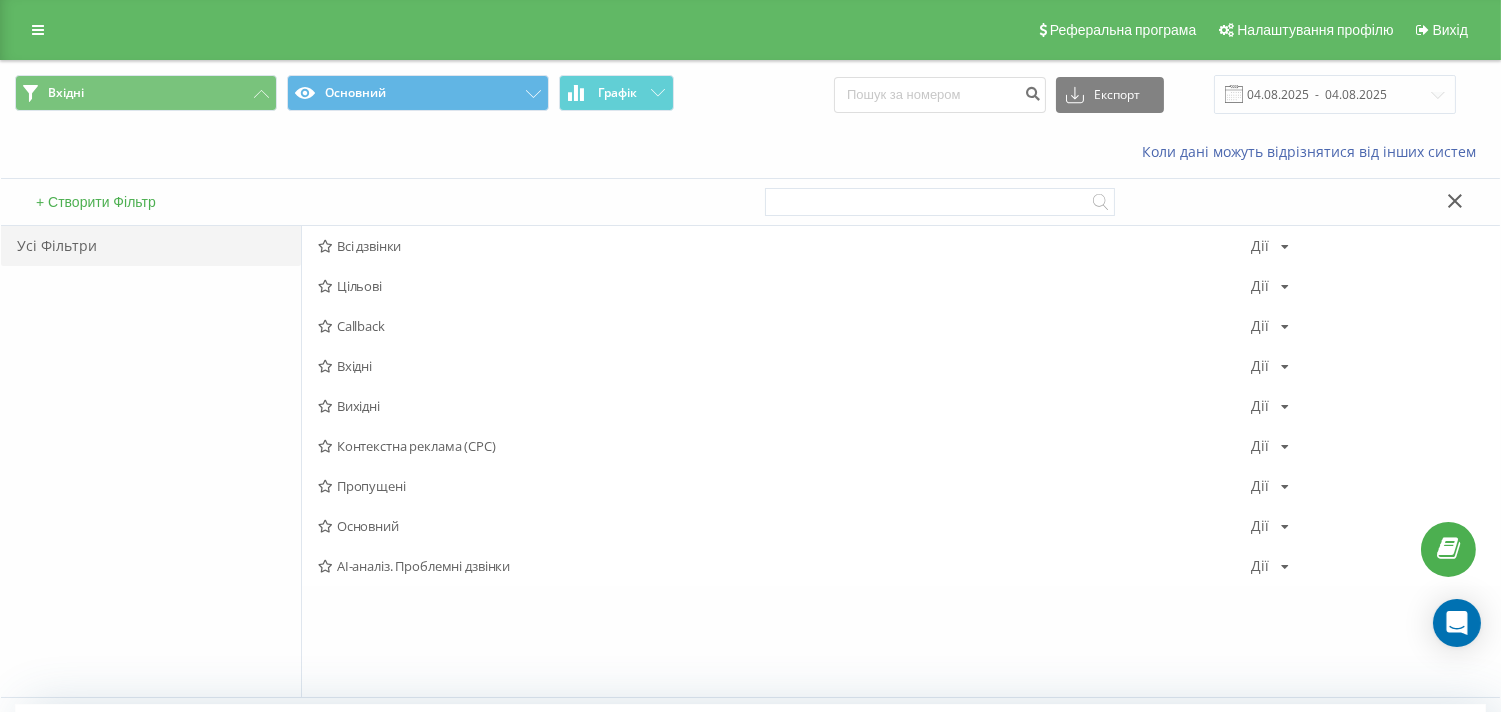 click on "Вхідні Основний Графік Експорт .csv .xls .xlsx [DATE]  -  [DATE]" at bounding box center [750, 94] 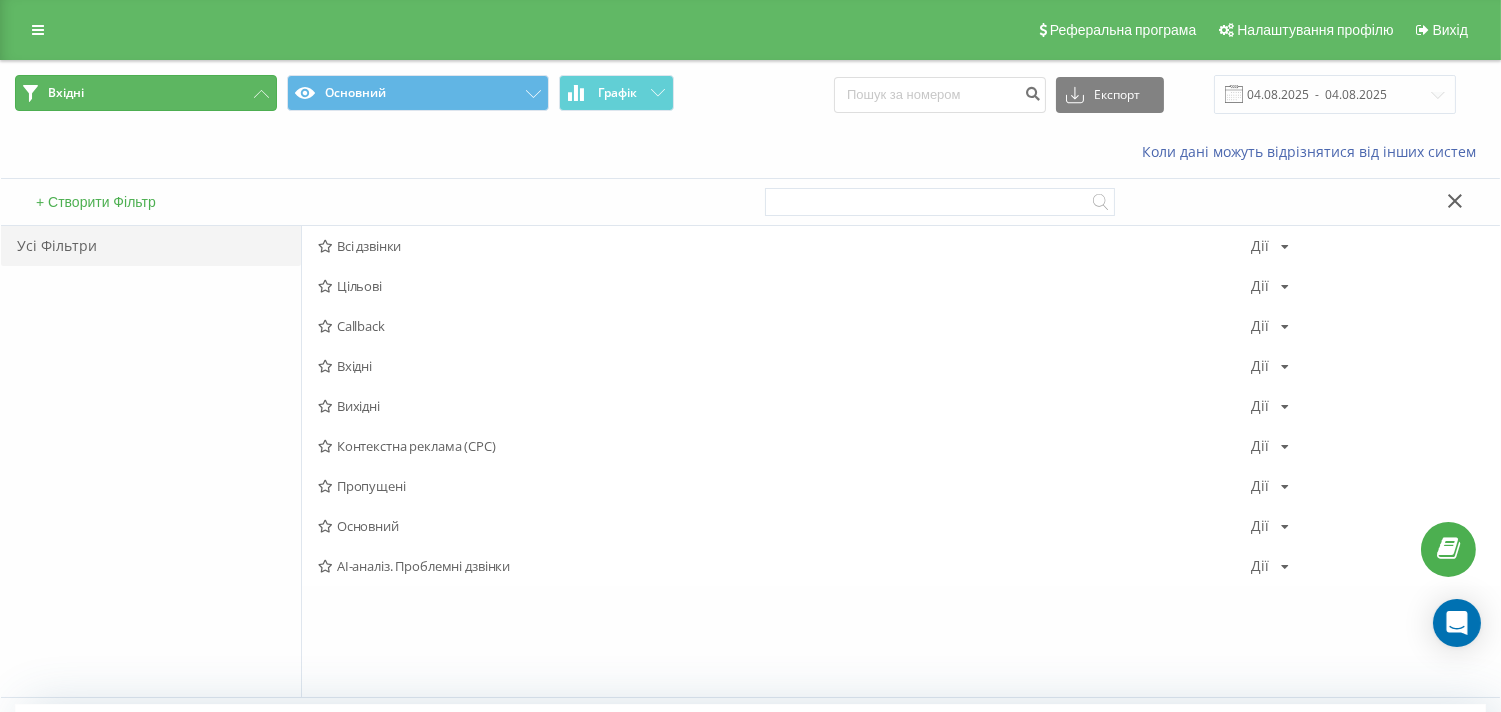 click on "Вхідні" at bounding box center [146, 93] 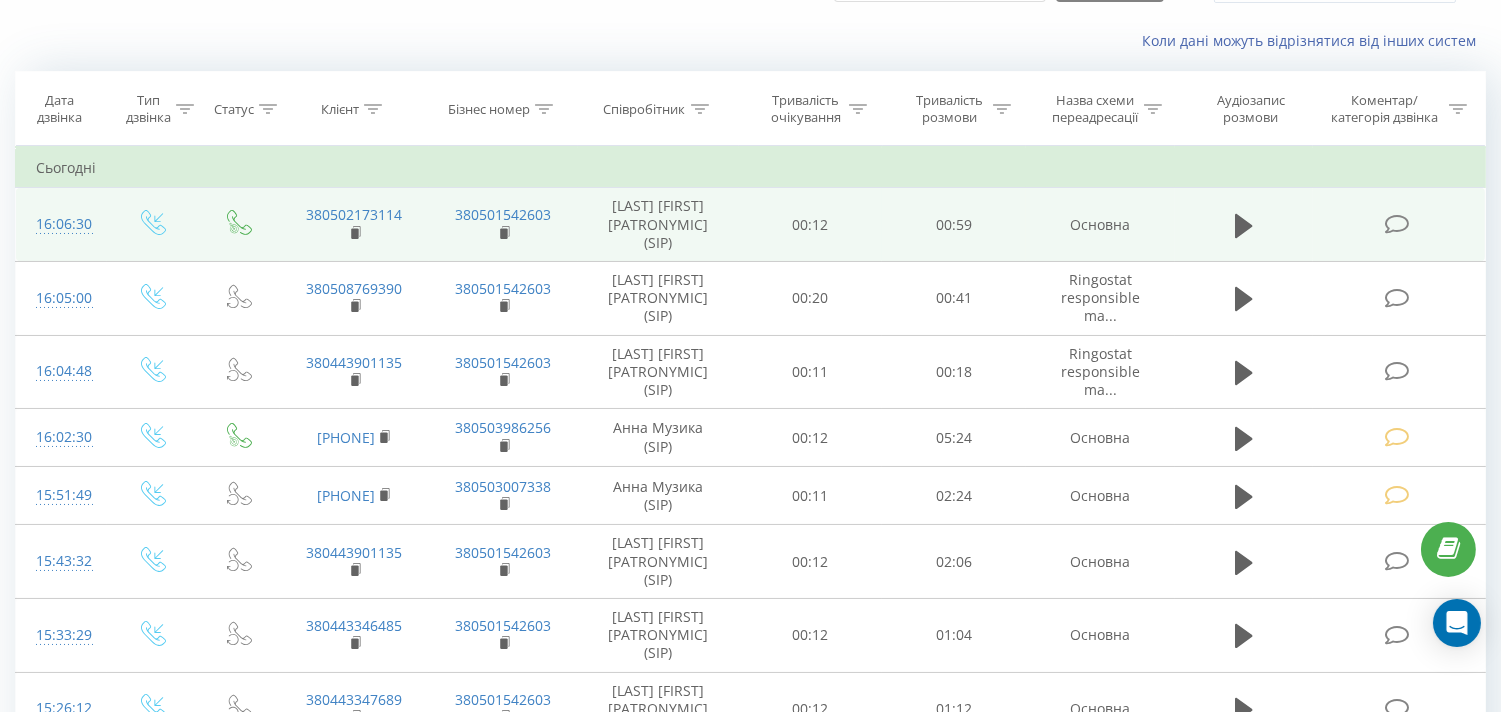 scroll, scrollTop: 0, scrollLeft: 0, axis: both 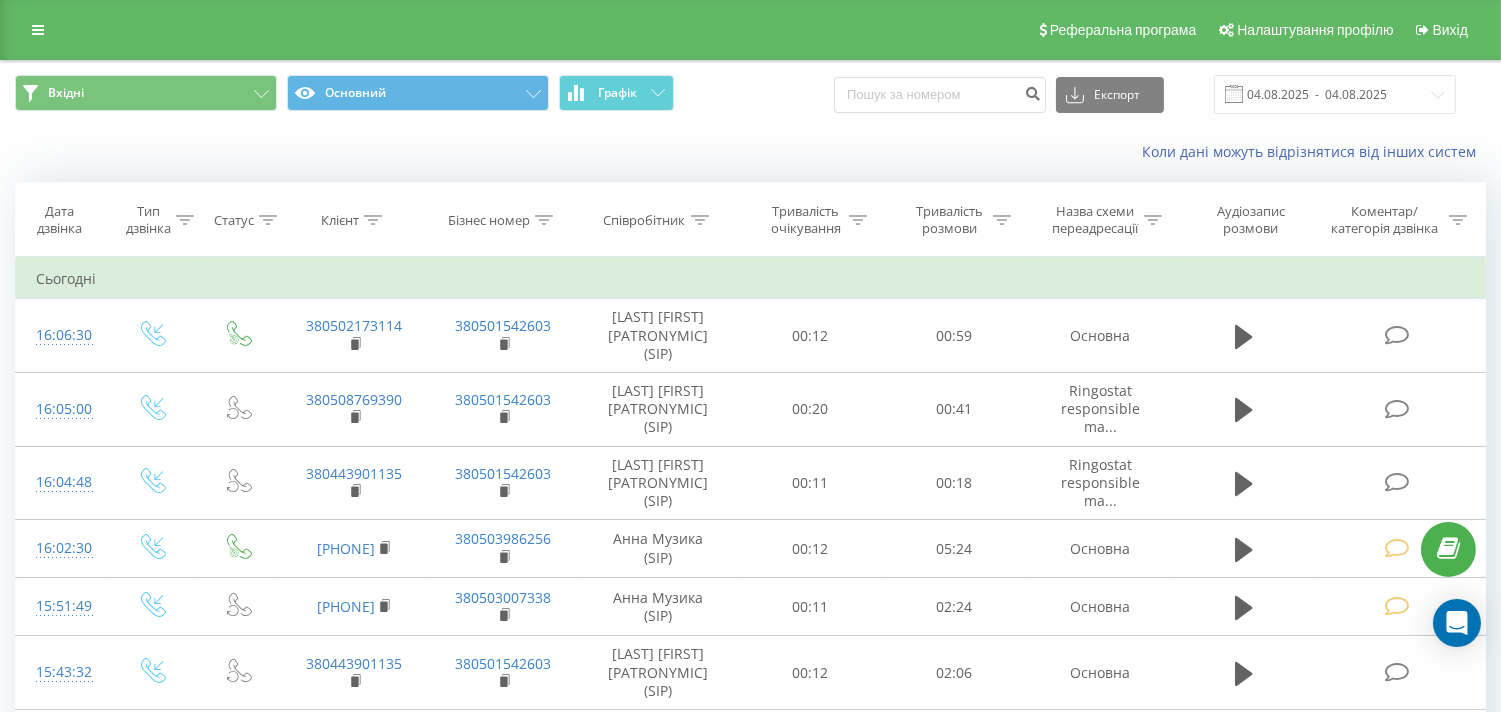 click 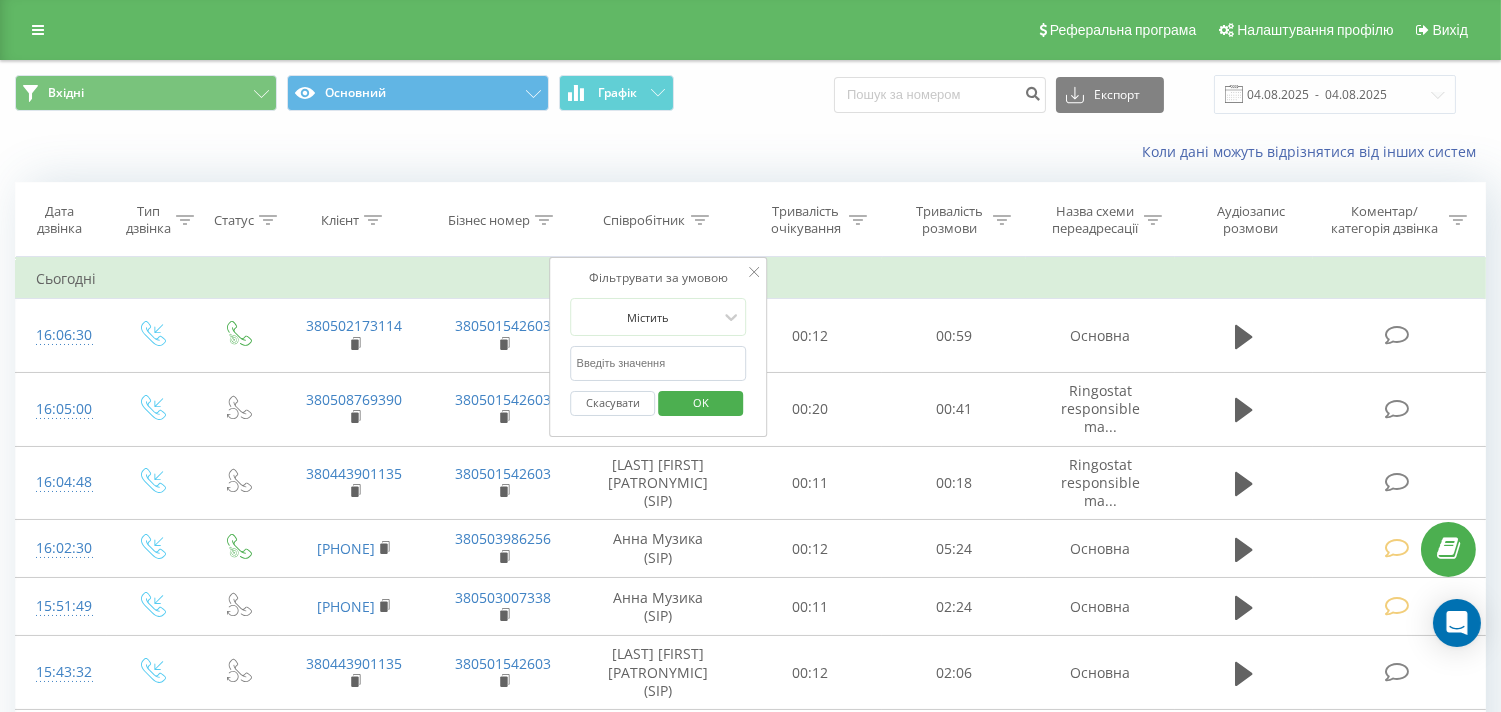 click on "Співробітник" at bounding box center [658, 220] 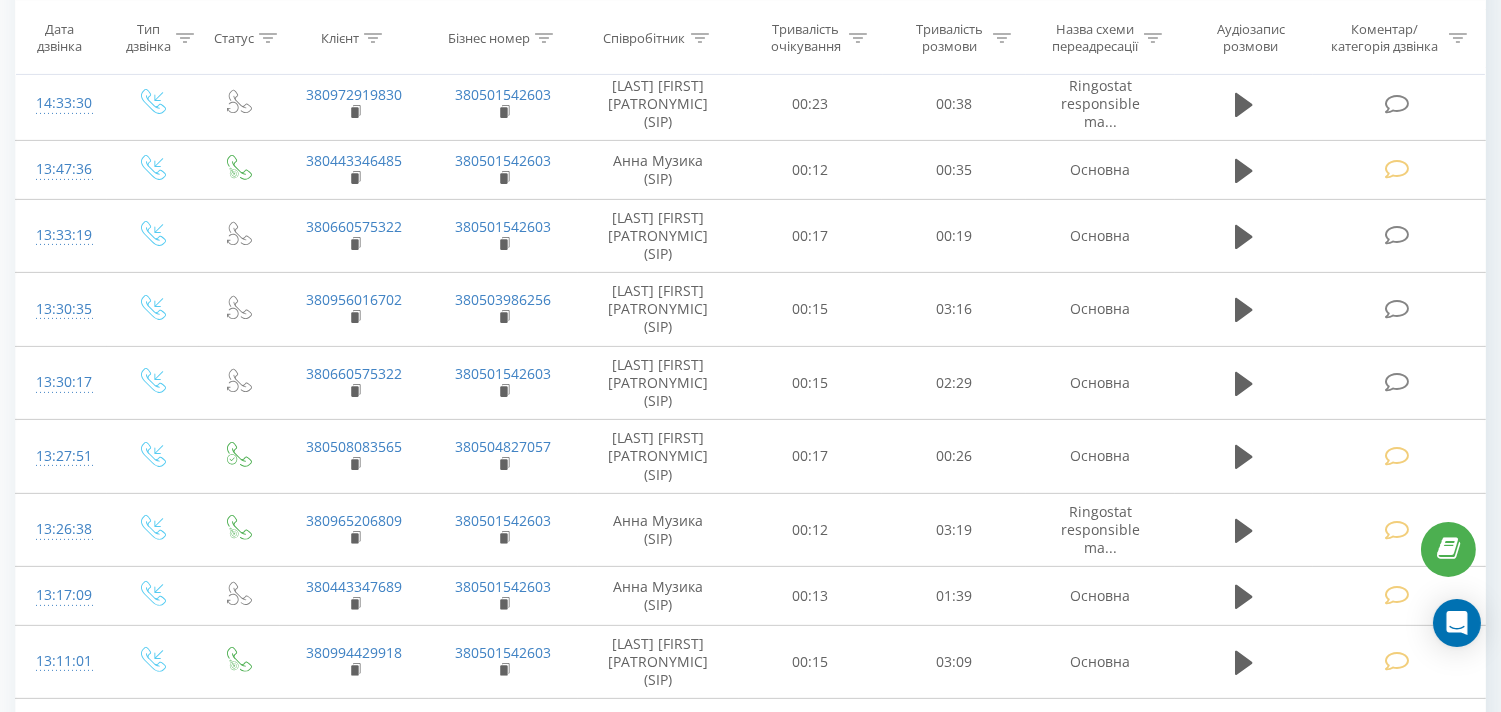 scroll, scrollTop: 1244, scrollLeft: 0, axis: vertical 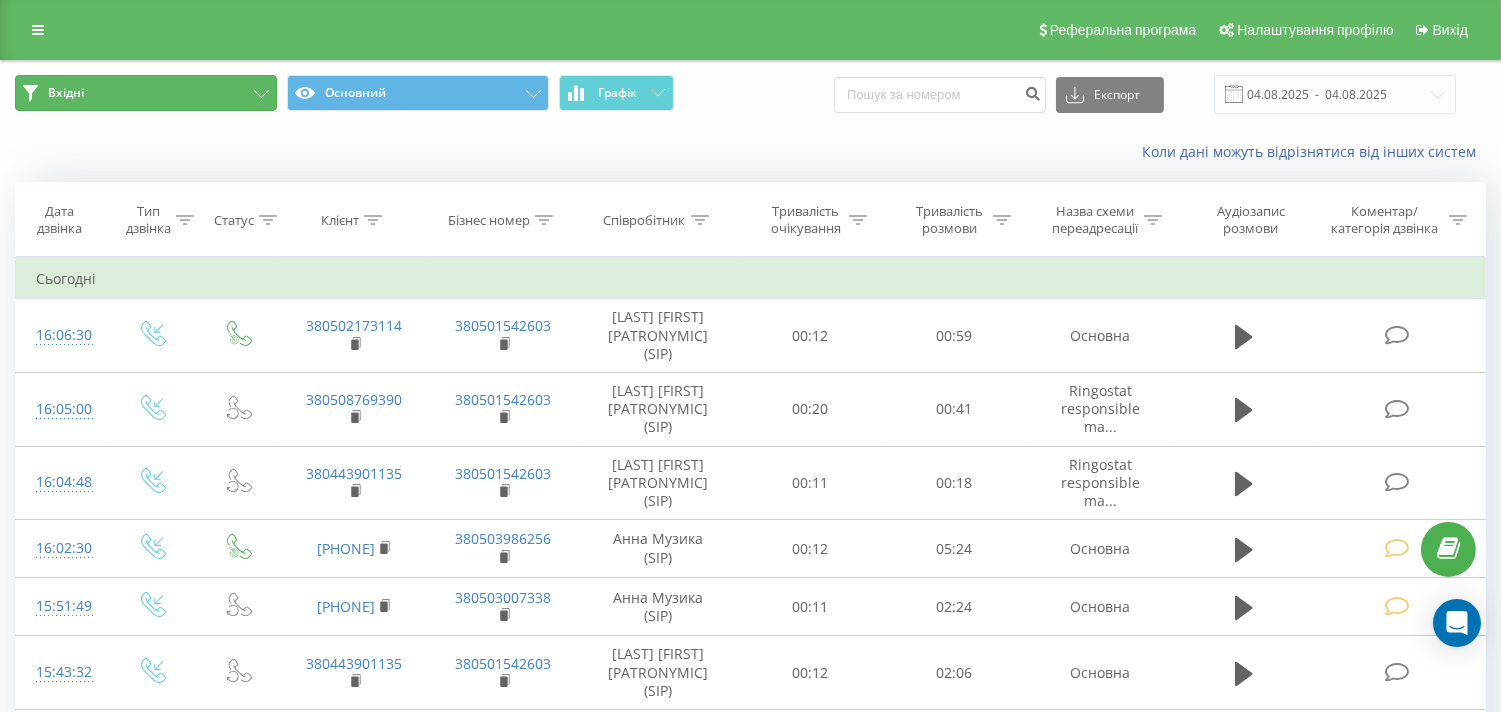 click on "Вхідні" at bounding box center (146, 93) 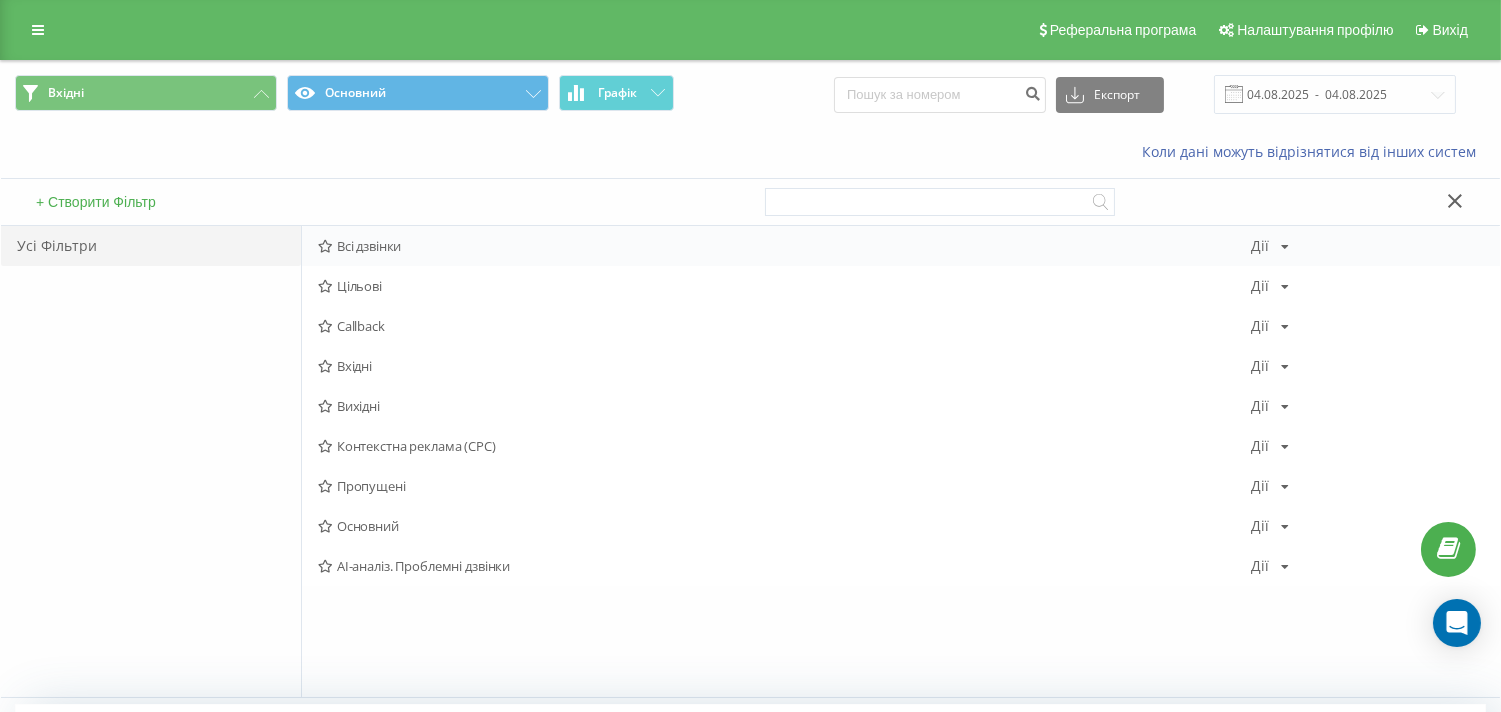 click on "Всі дзвінки" at bounding box center [784, 246] 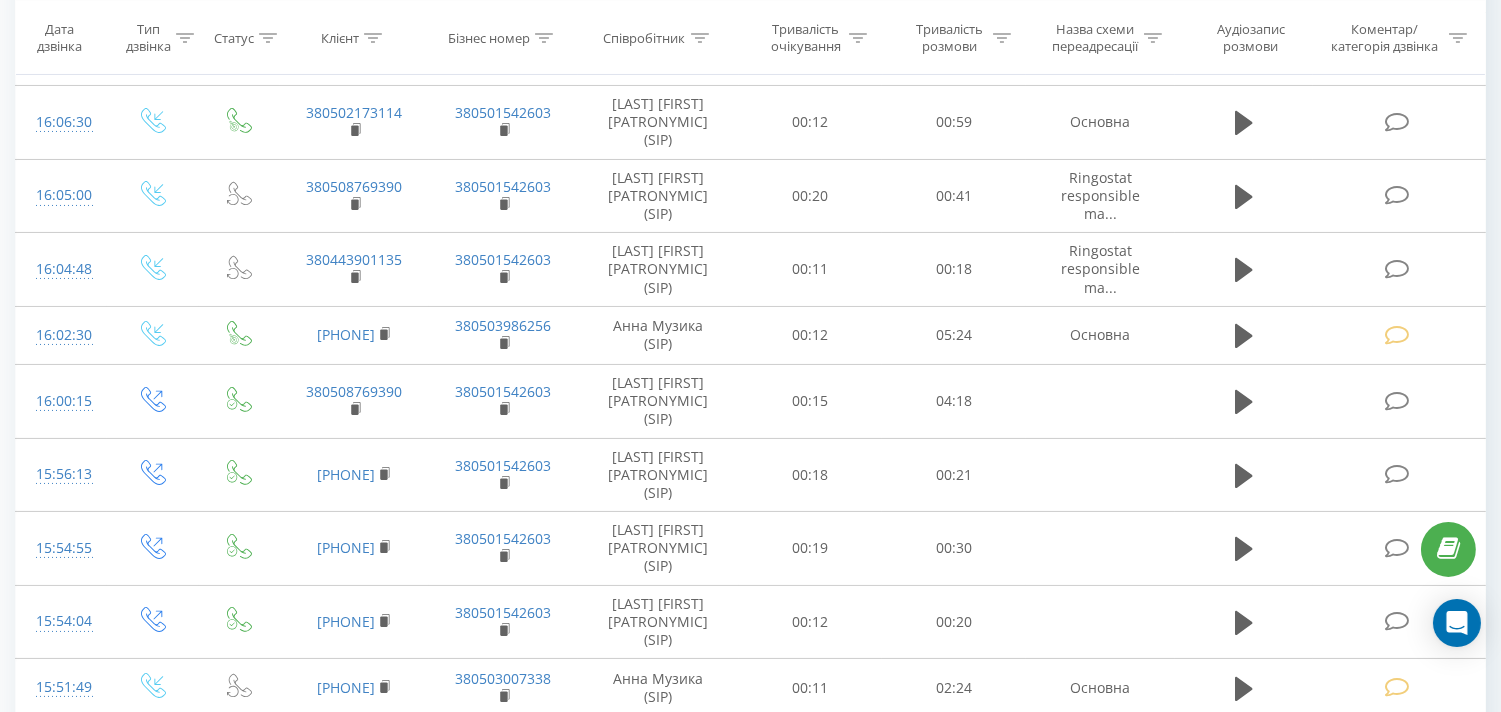 scroll, scrollTop: 0, scrollLeft: 0, axis: both 